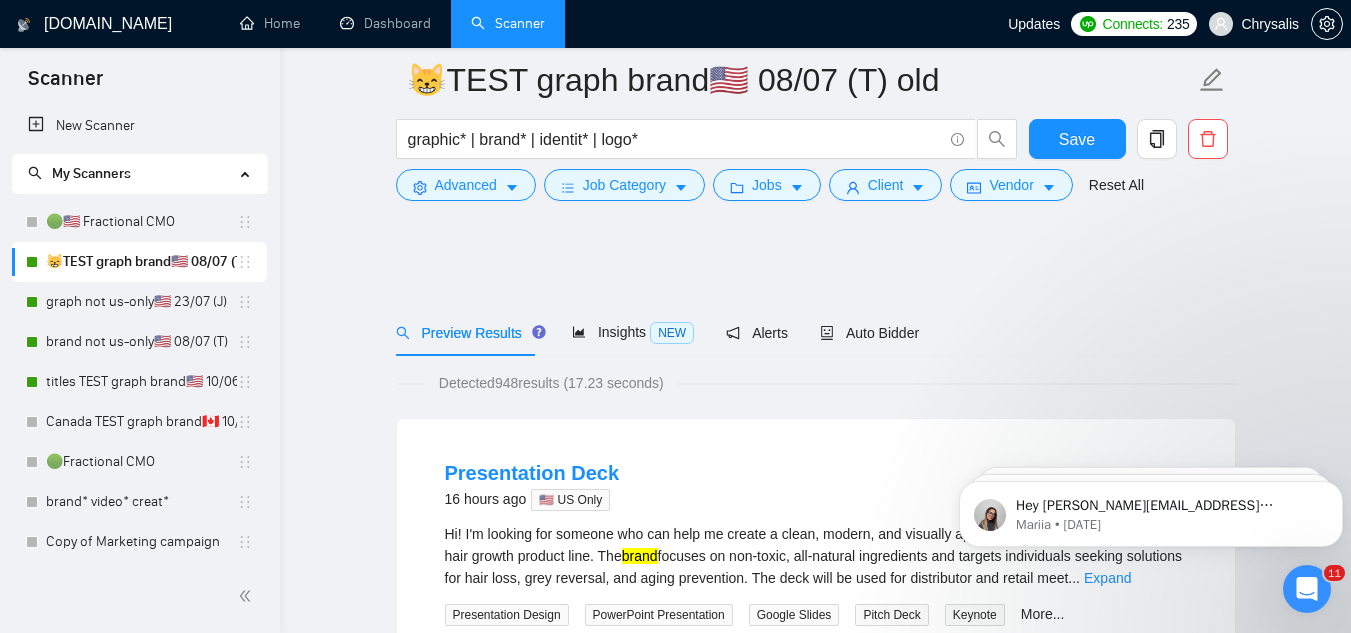 scroll, scrollTop: 129, scrollLeft: 0, axis: vertical 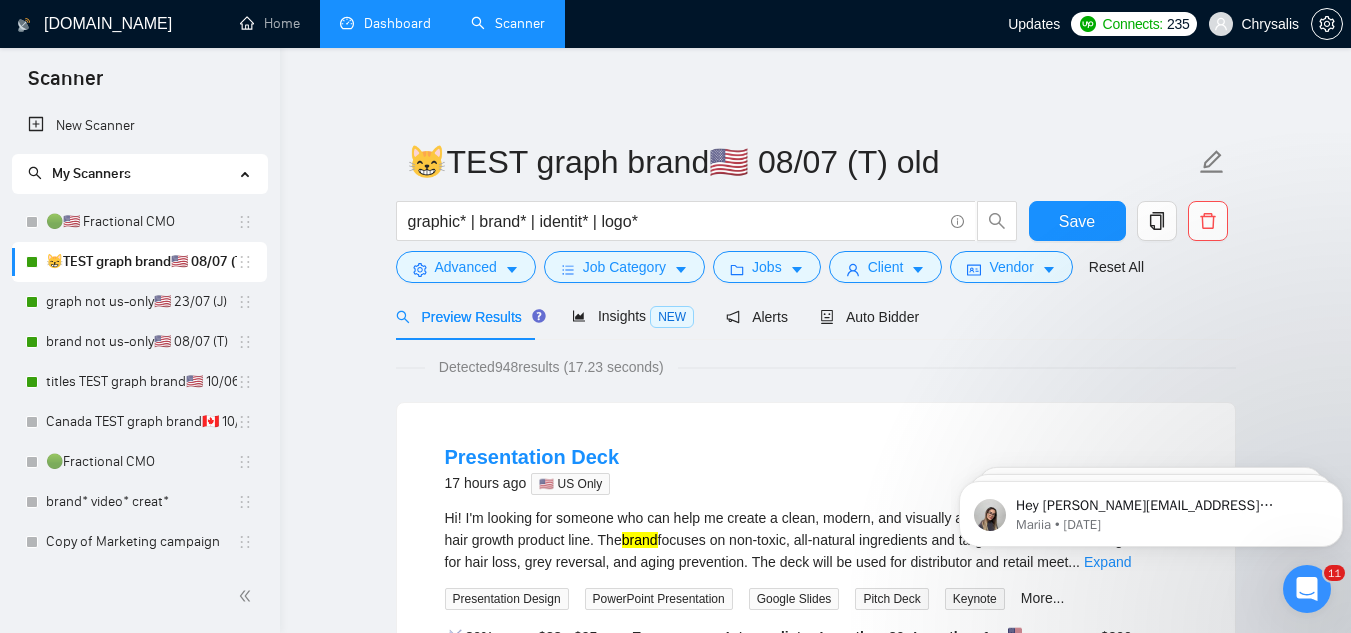 click on "Dashboard" at bounding box center [385, 23] 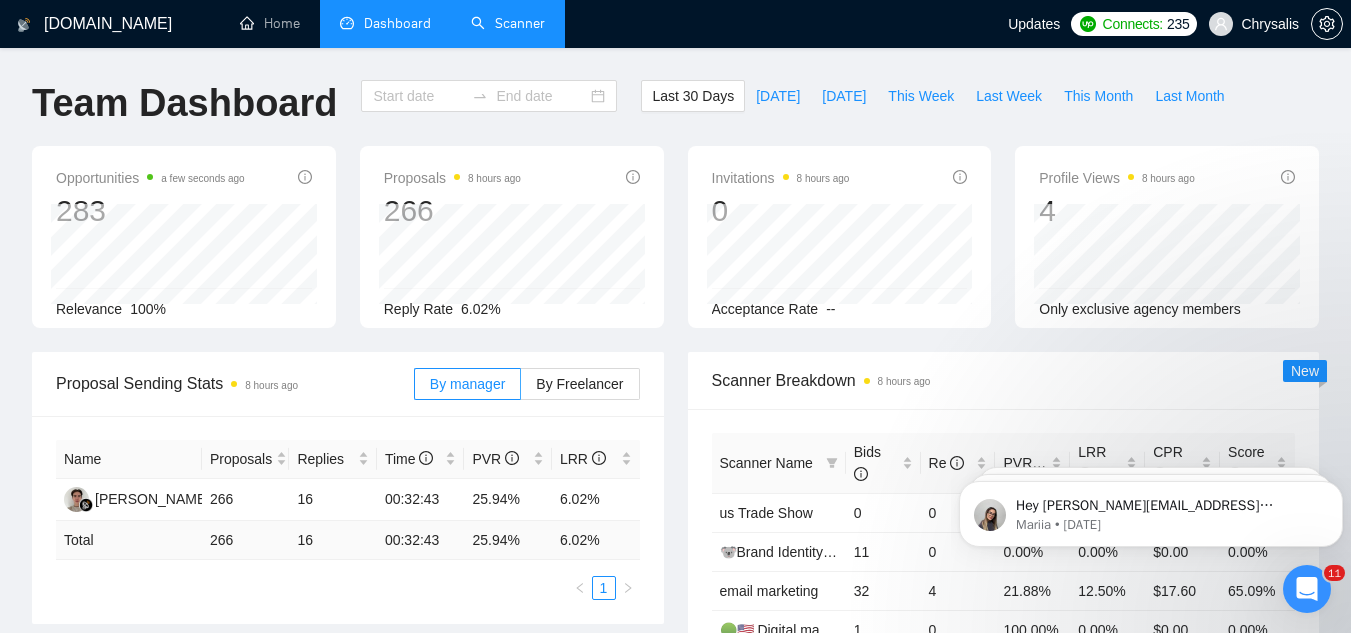 type on "[DATE]" 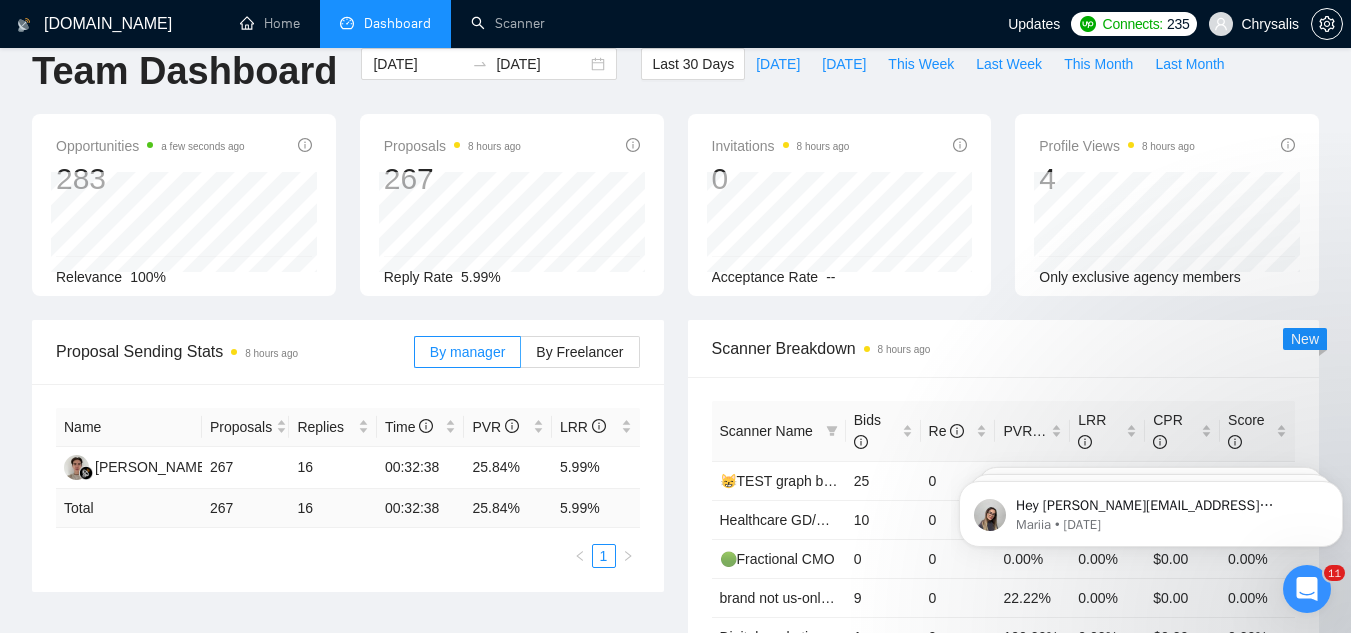 scroll, scrollTop: 0, scrollLeft: 0, axis: both 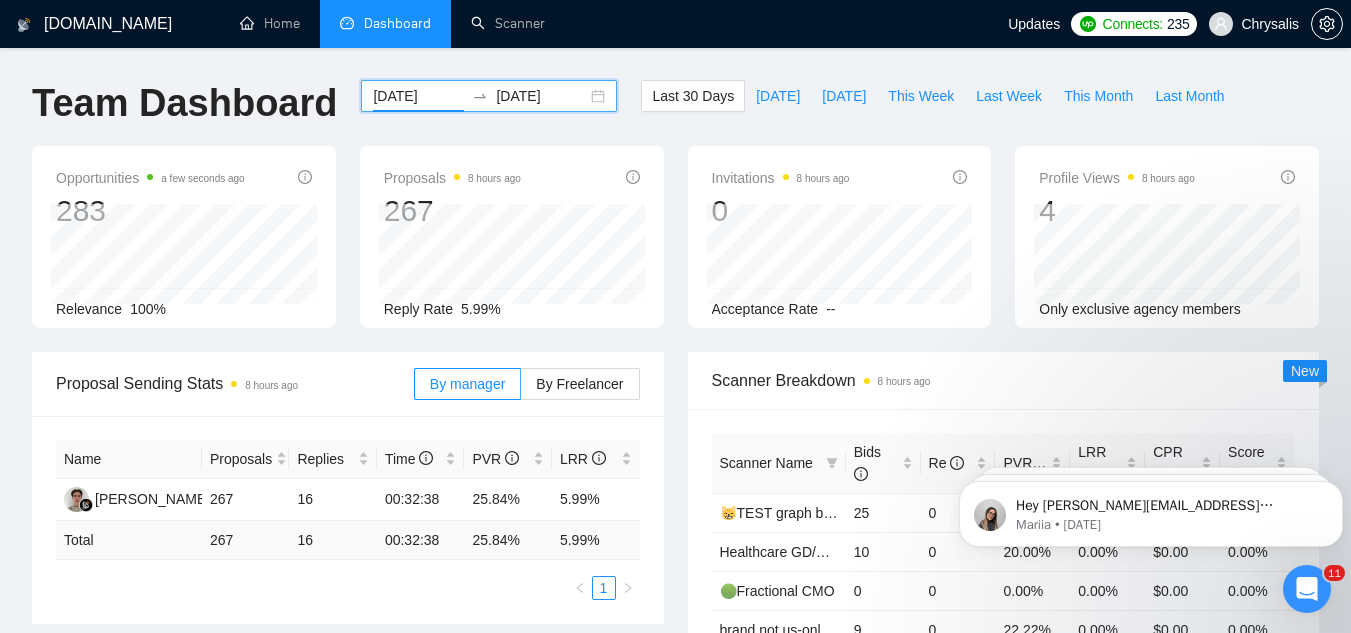 click on "[DATE]" at bounding box center [418, 96] 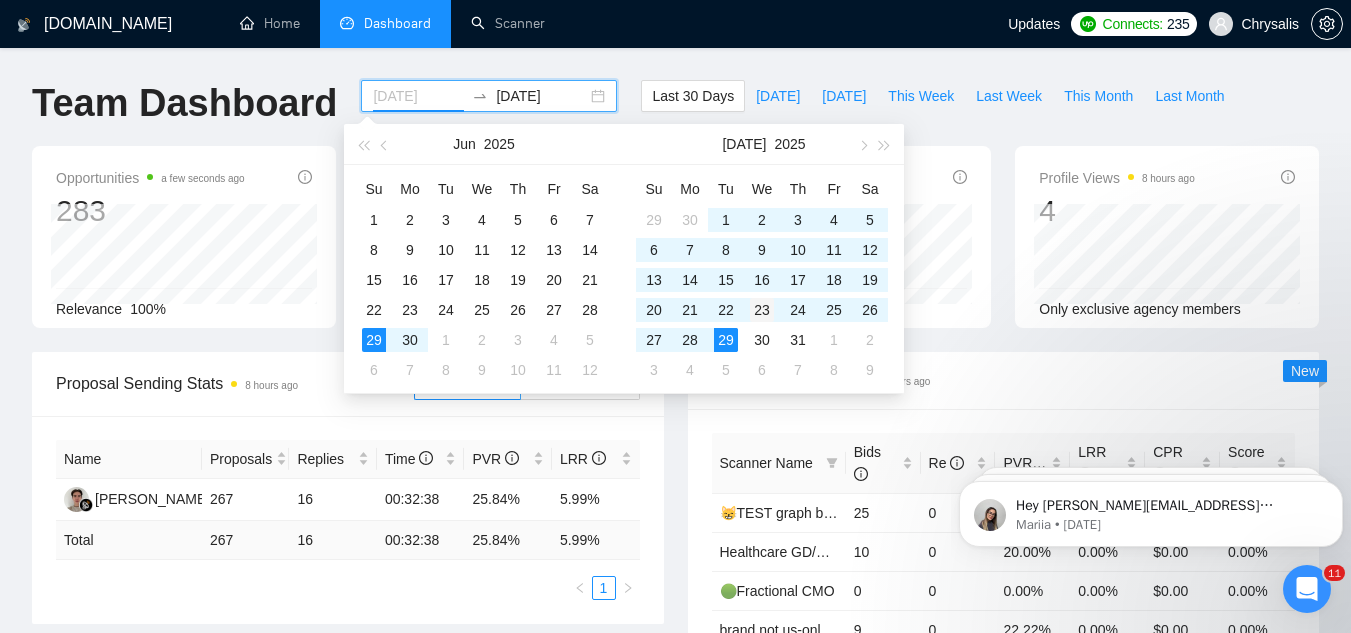 type on "[DATE]" 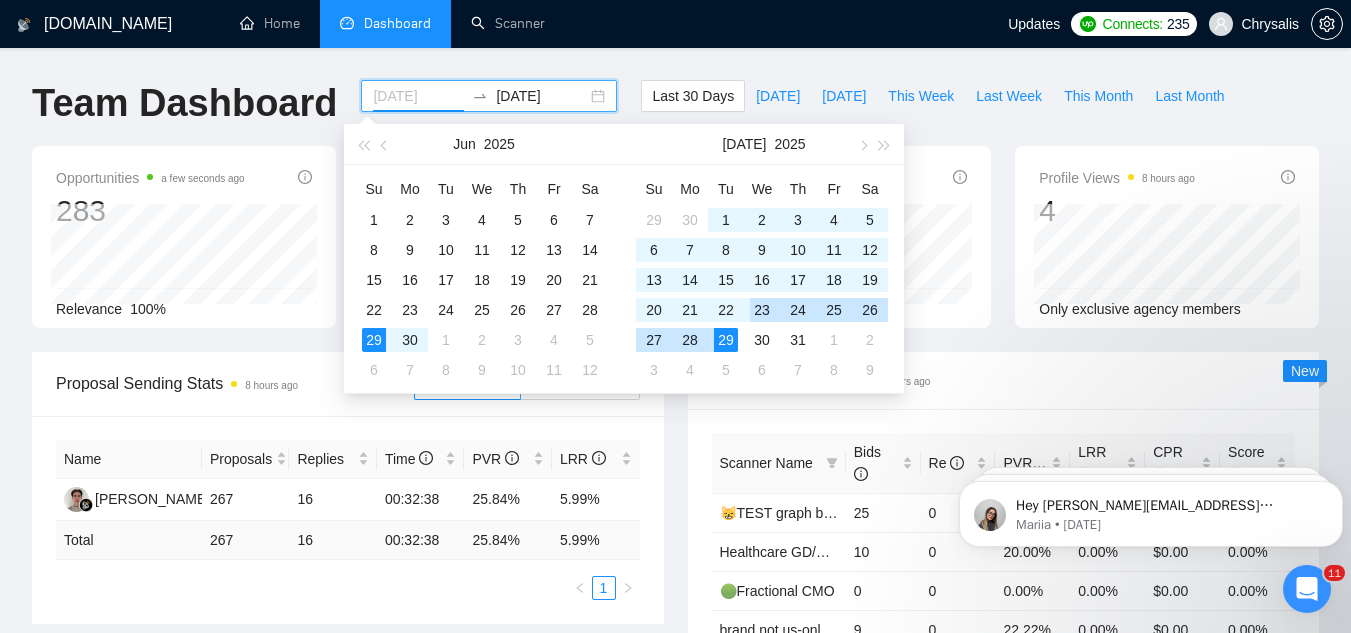 click on "23" at bounding box center [762, 310] 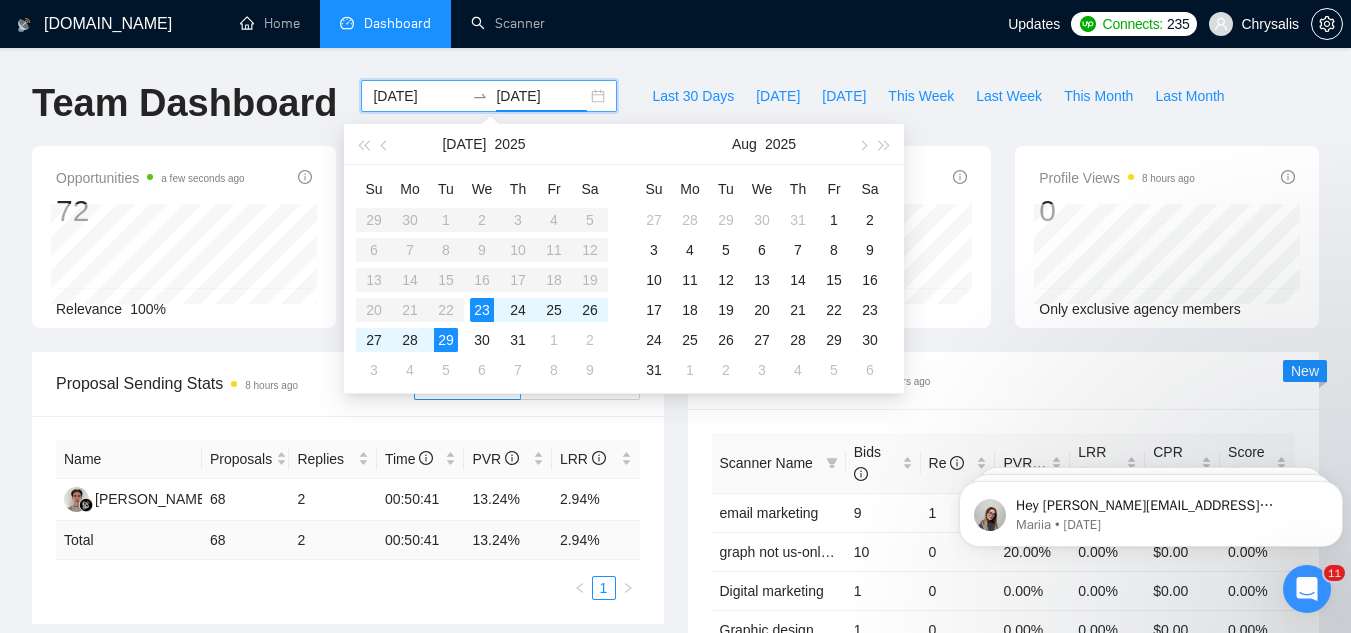 click on "Last 30 Days [DATE] [DATE] This Week Last Week This Month Last Month" at bounding box center [938, 113] 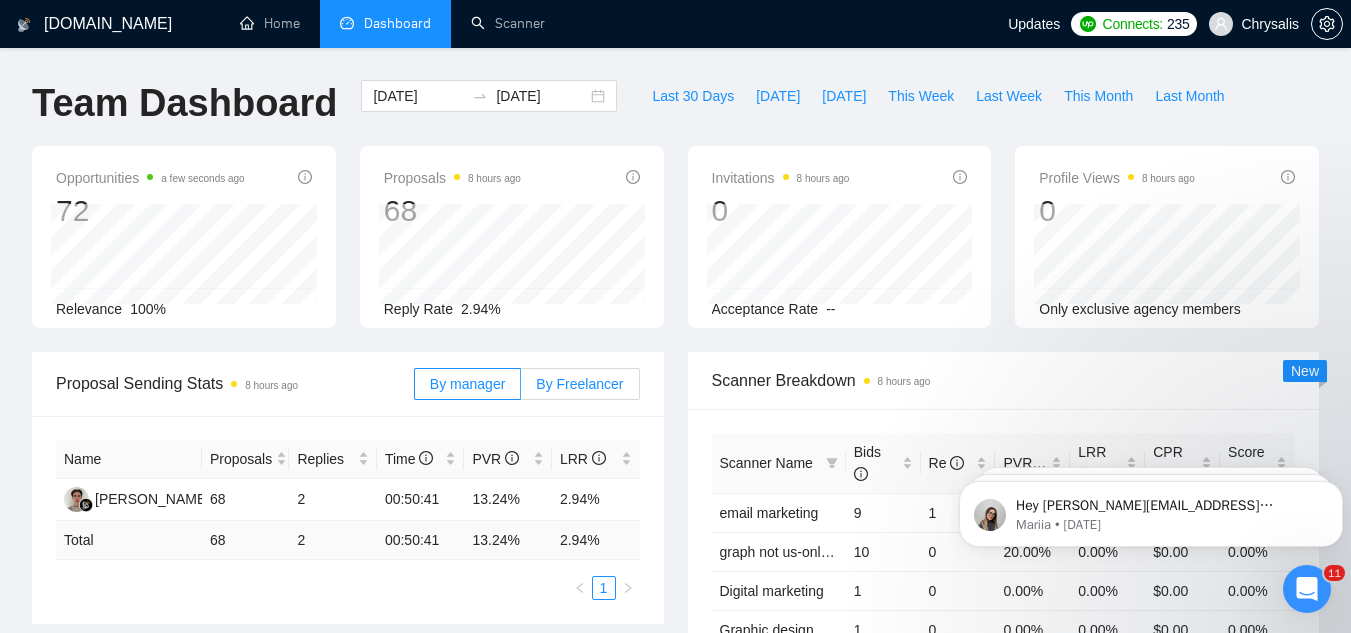 click on "By Freelancer" at bounding box center [579, 384] 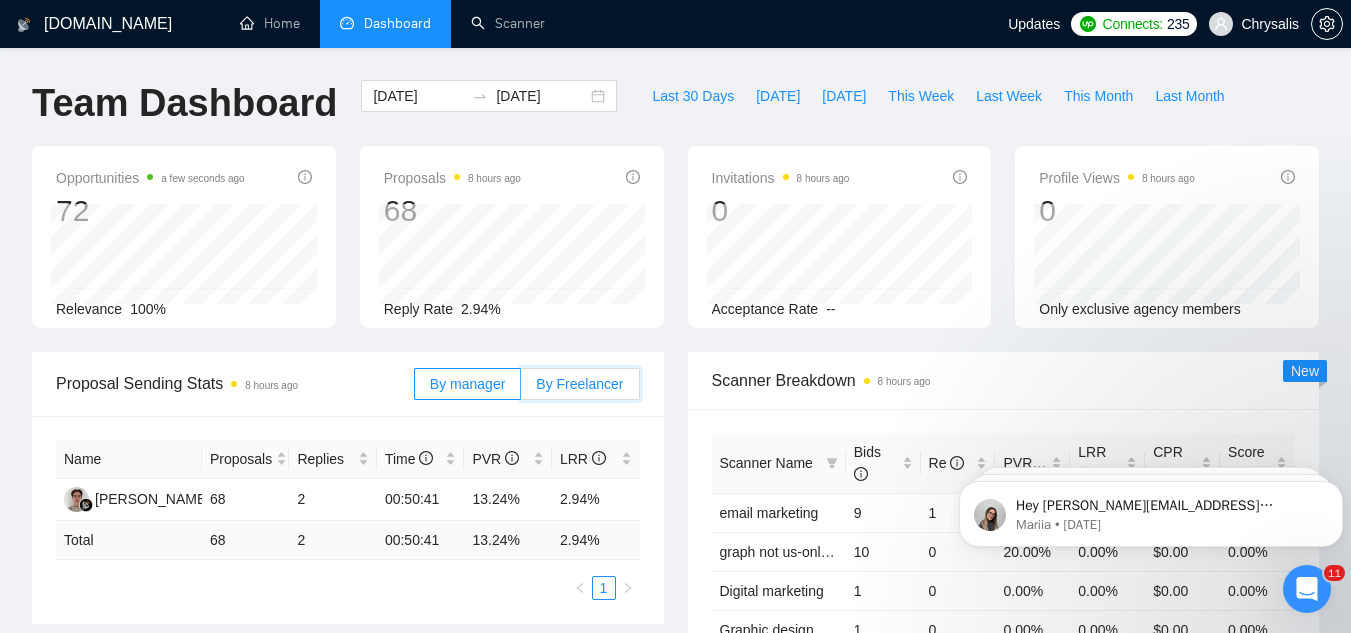 click on "By Freelancer" at bounding box center [521, 389] 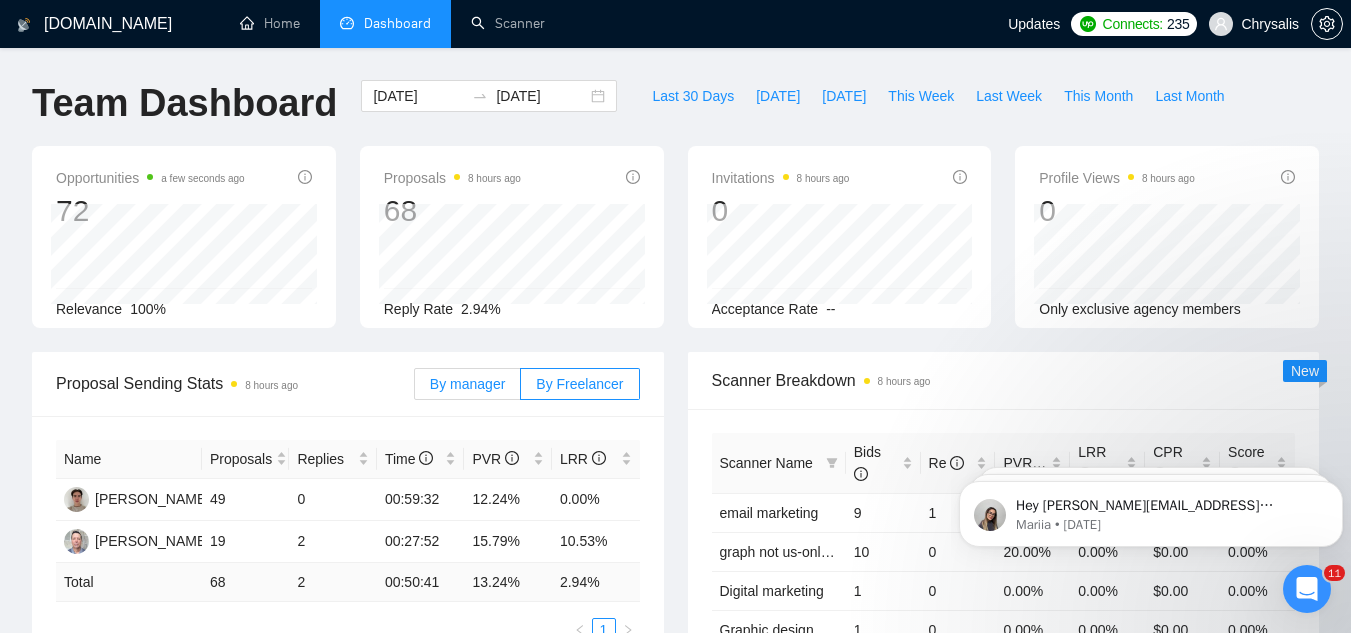 click on "By manager" at bounding box center (467, 384) 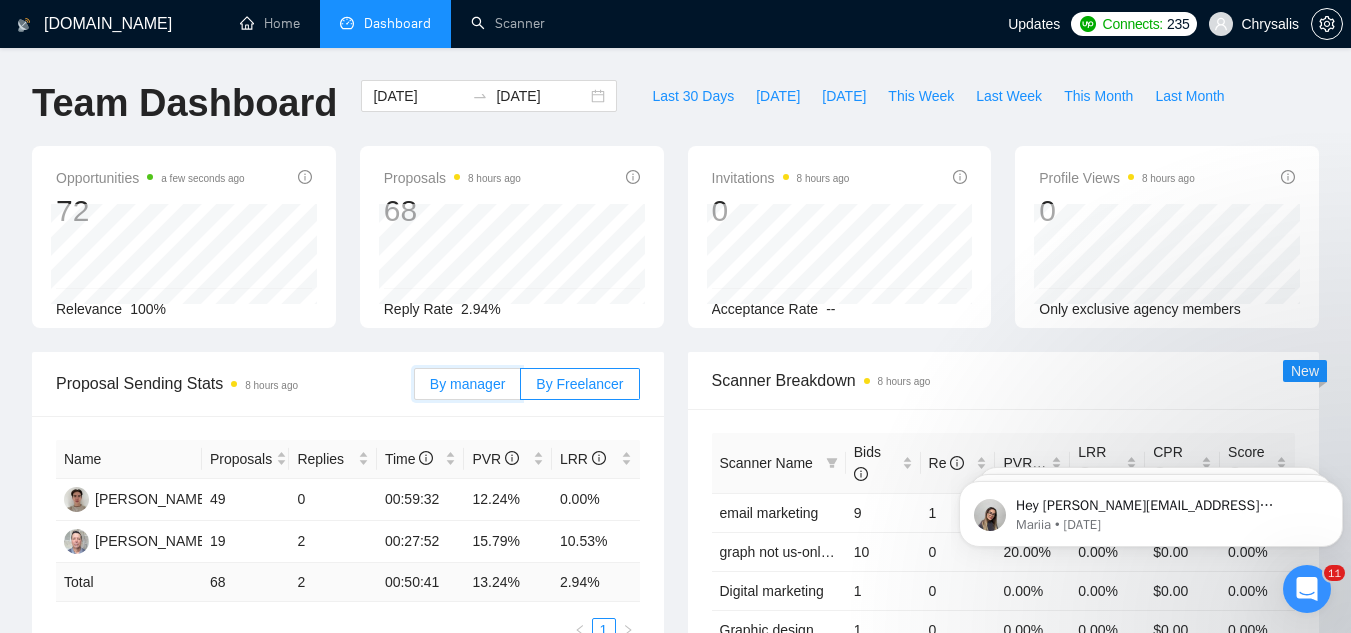 click on "By manager" at bounding box center [415, 389] 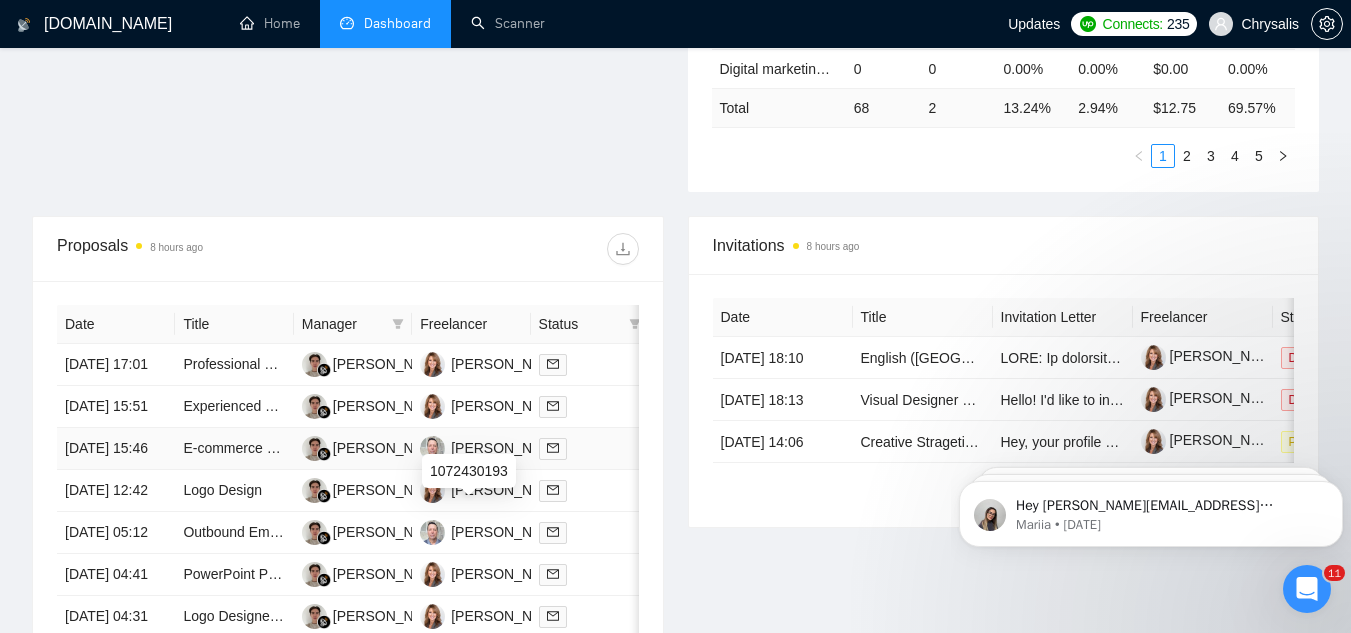 scroll, scrollTop: 500, scrollLeft: 0, axis: vertical 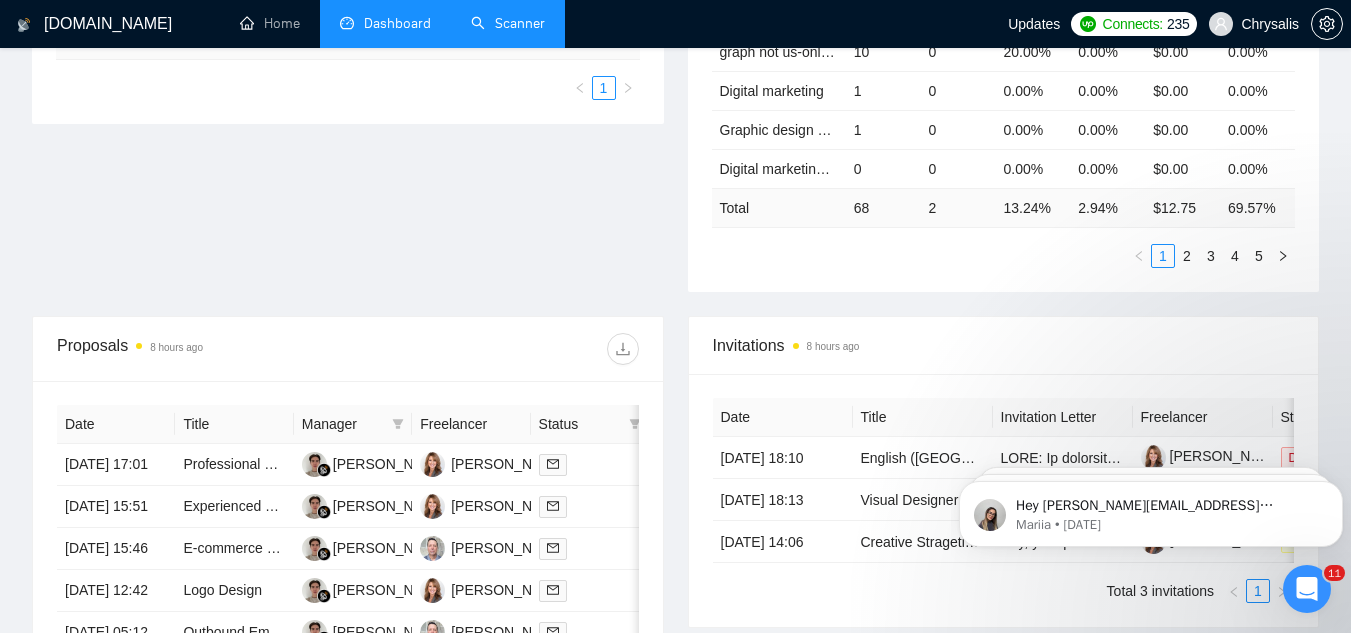 click on "Scanner" at bounding box center (508, 23) 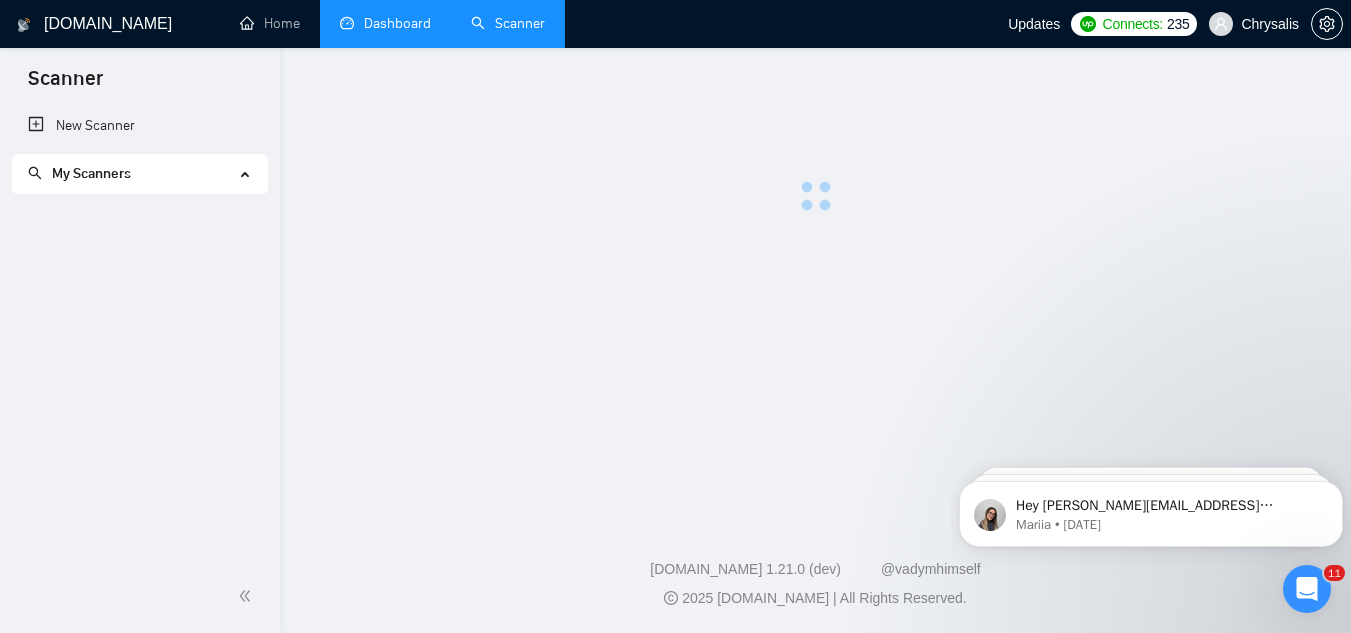 scroll, scrollTop: 0, scrollLeft: 0, axis: both 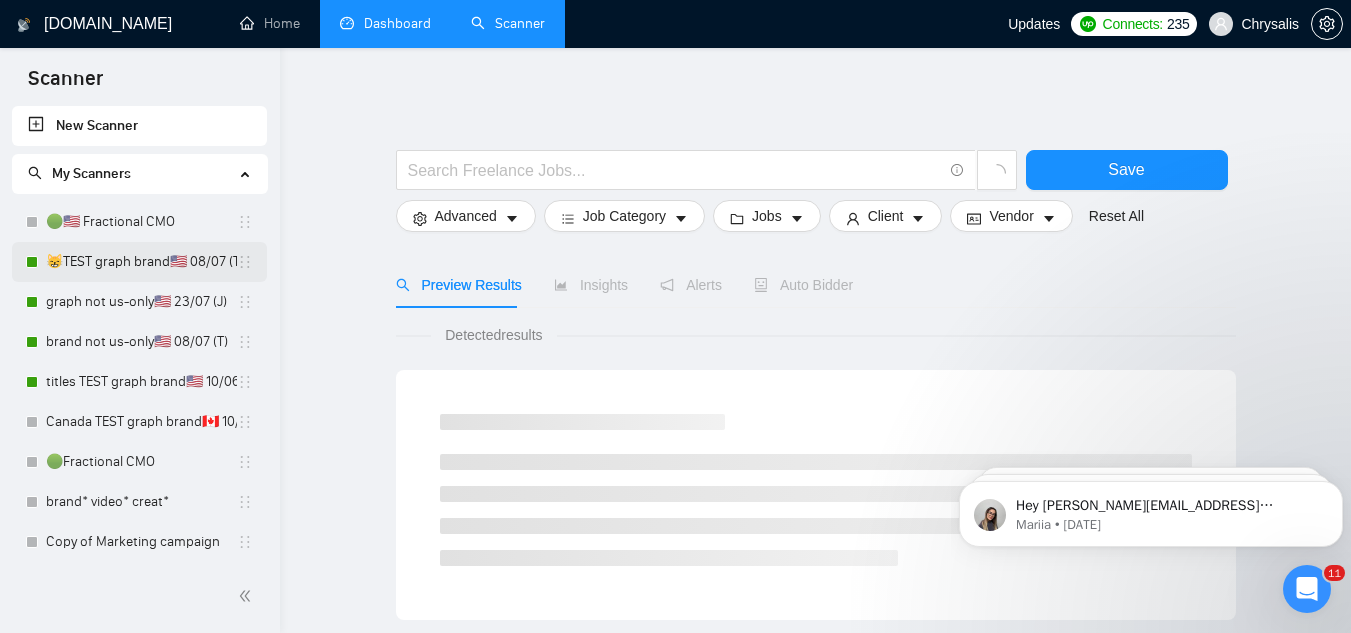 click on "😸TEST graph brand🇺🇸 08/07 (T) old" at bounding box center [141, 262] 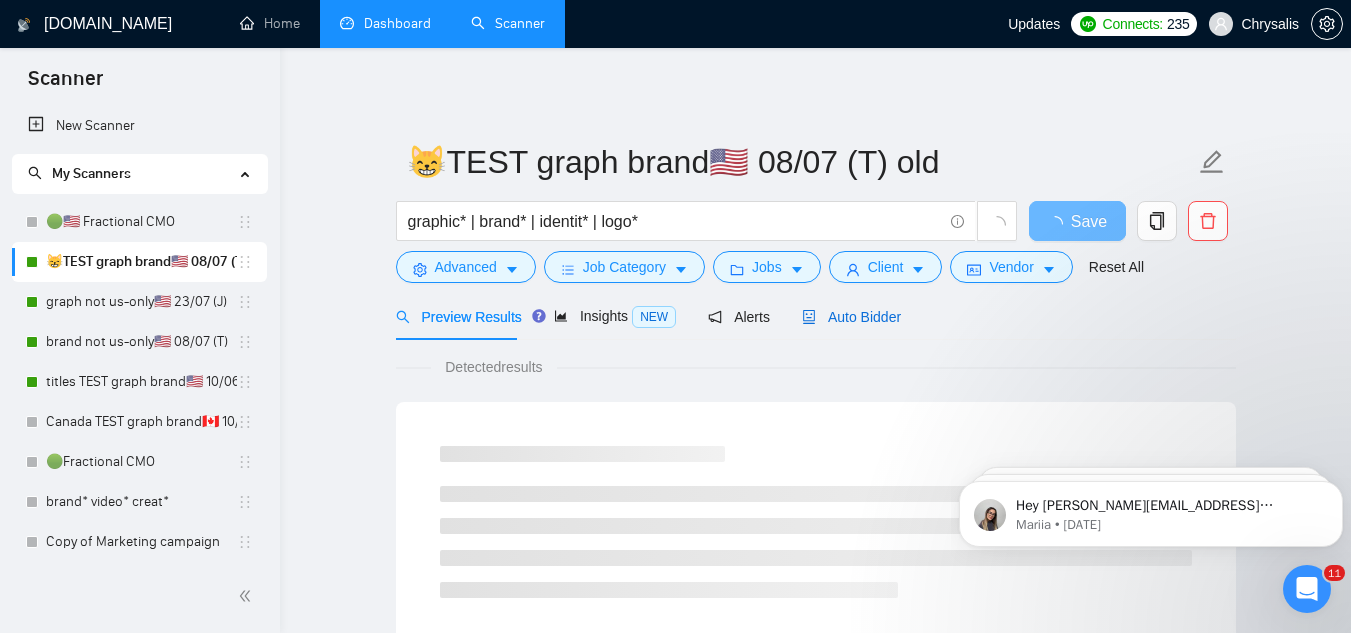 click on "Auto Bidder" at bounding box center (851, 317) 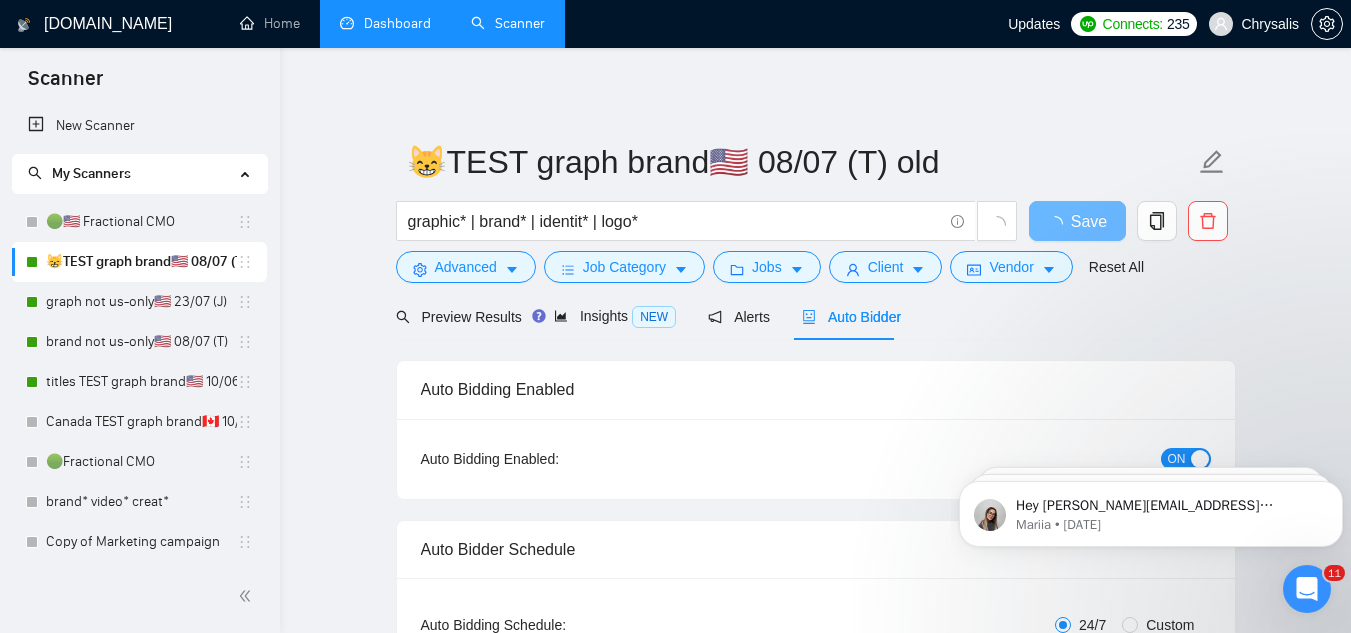 type 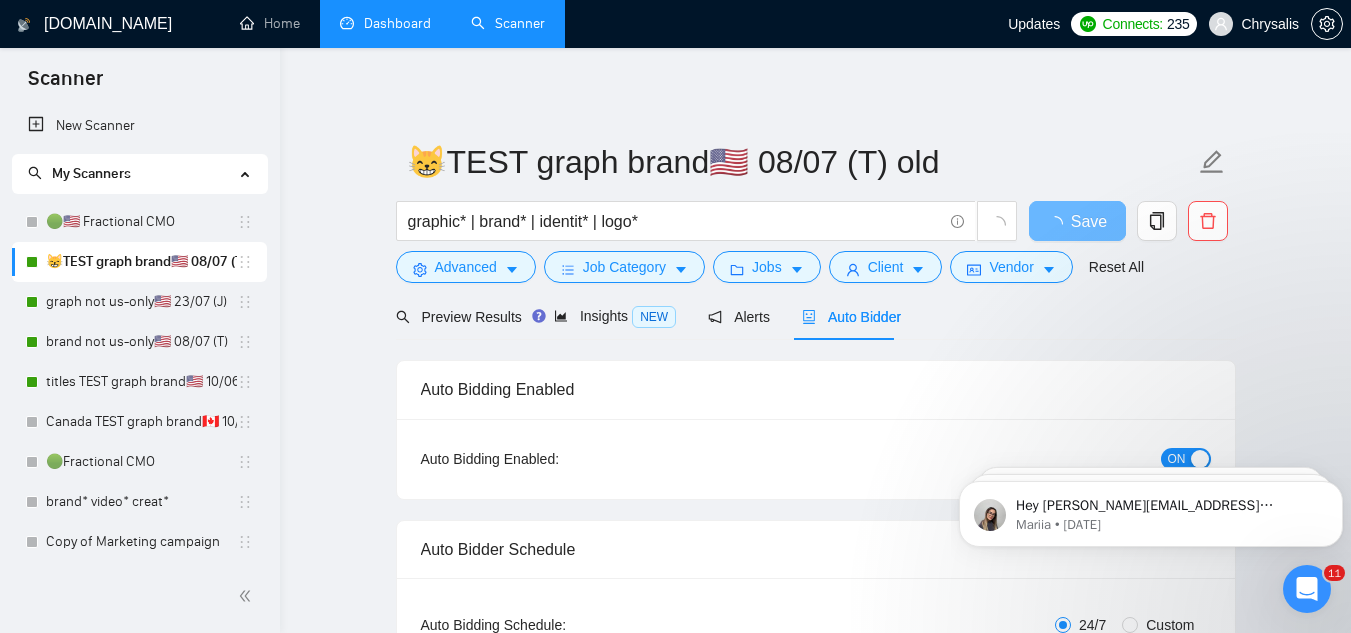 radio on "false" 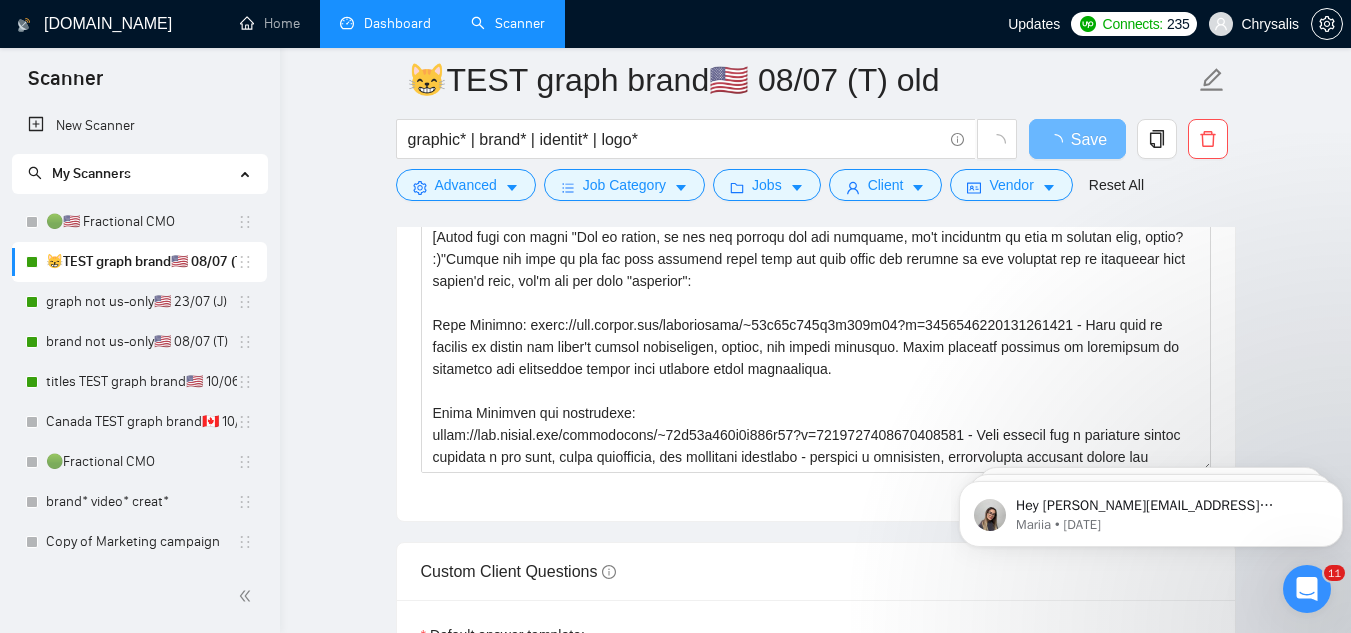 scroll, scrollTop: 2400, scrollLeft: 0, axis: vertical 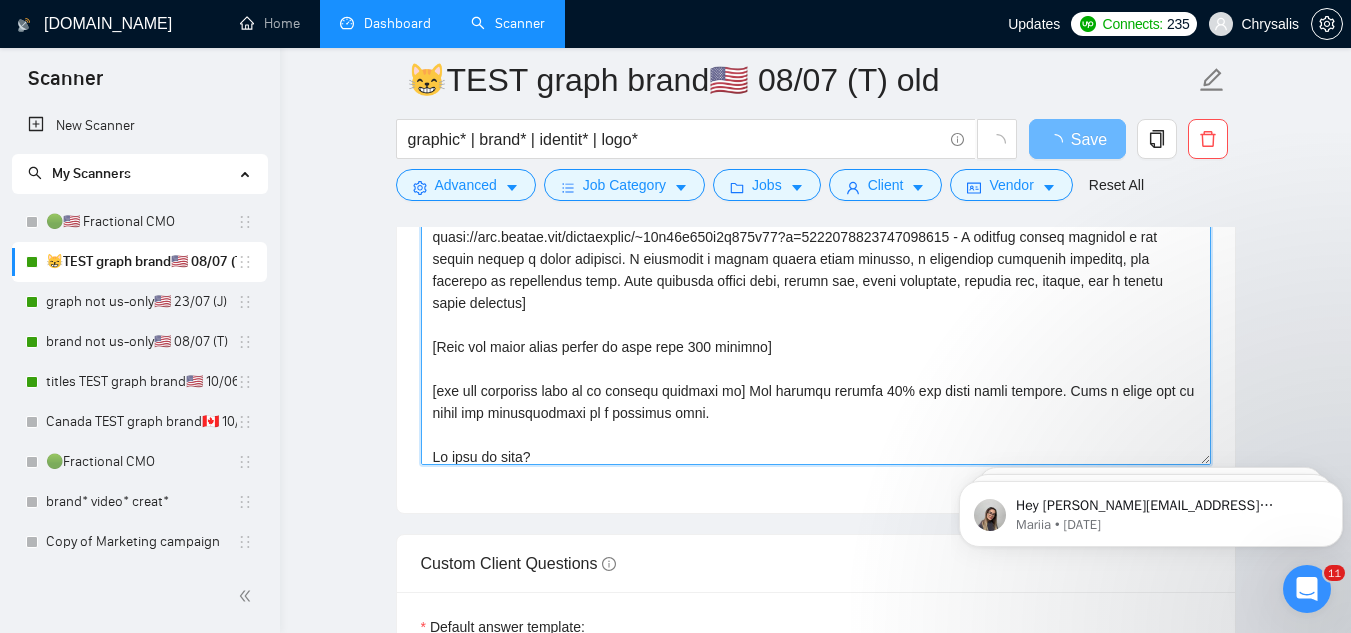 click on "Cover letter template:" at bounding box center [816, 240] 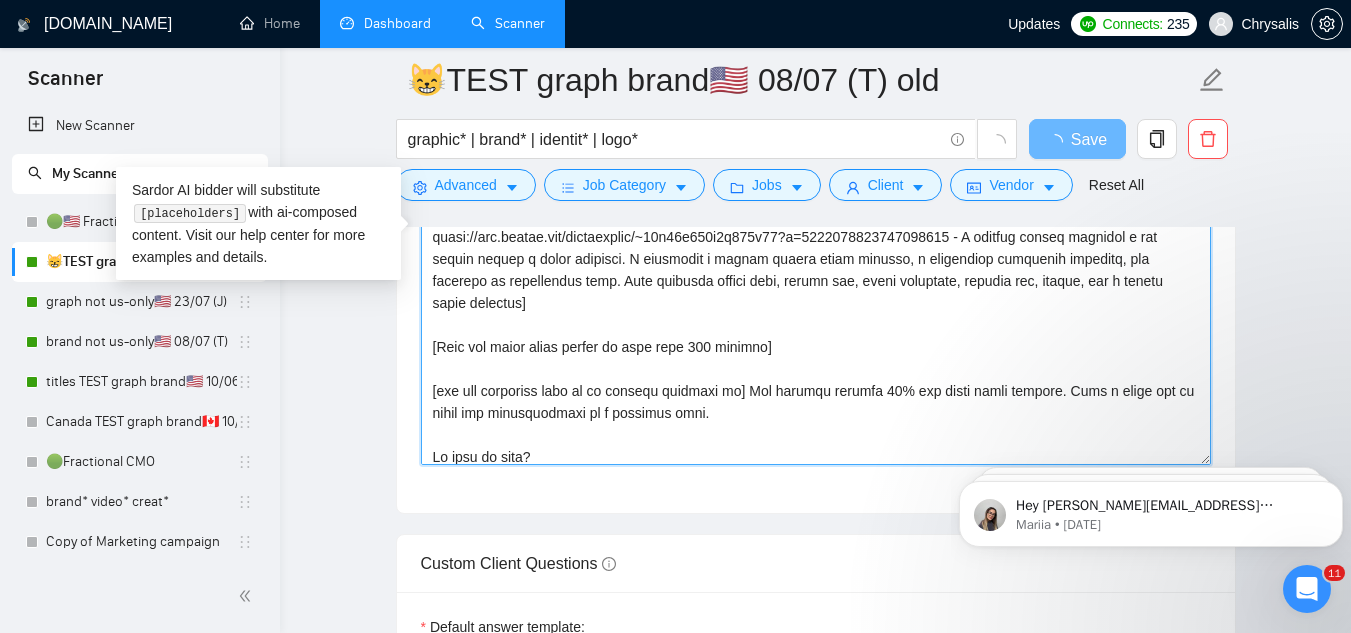 click on "Cover letter template:" at bounding box center (816, 240) 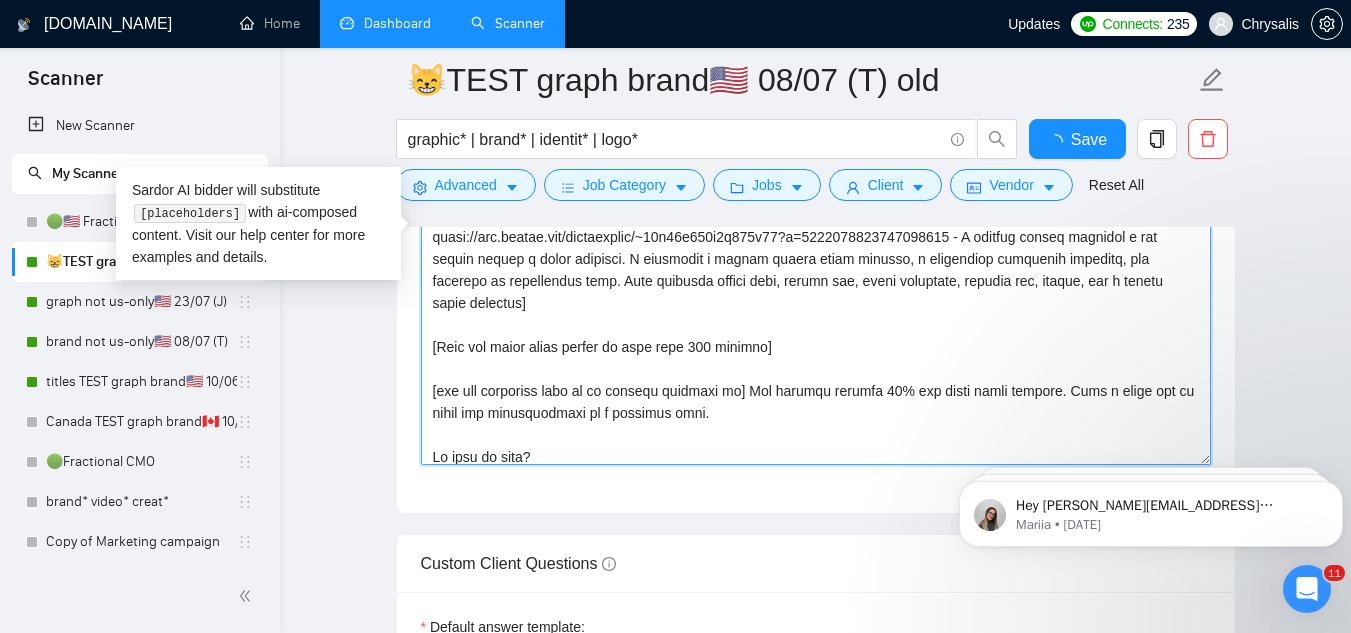 type 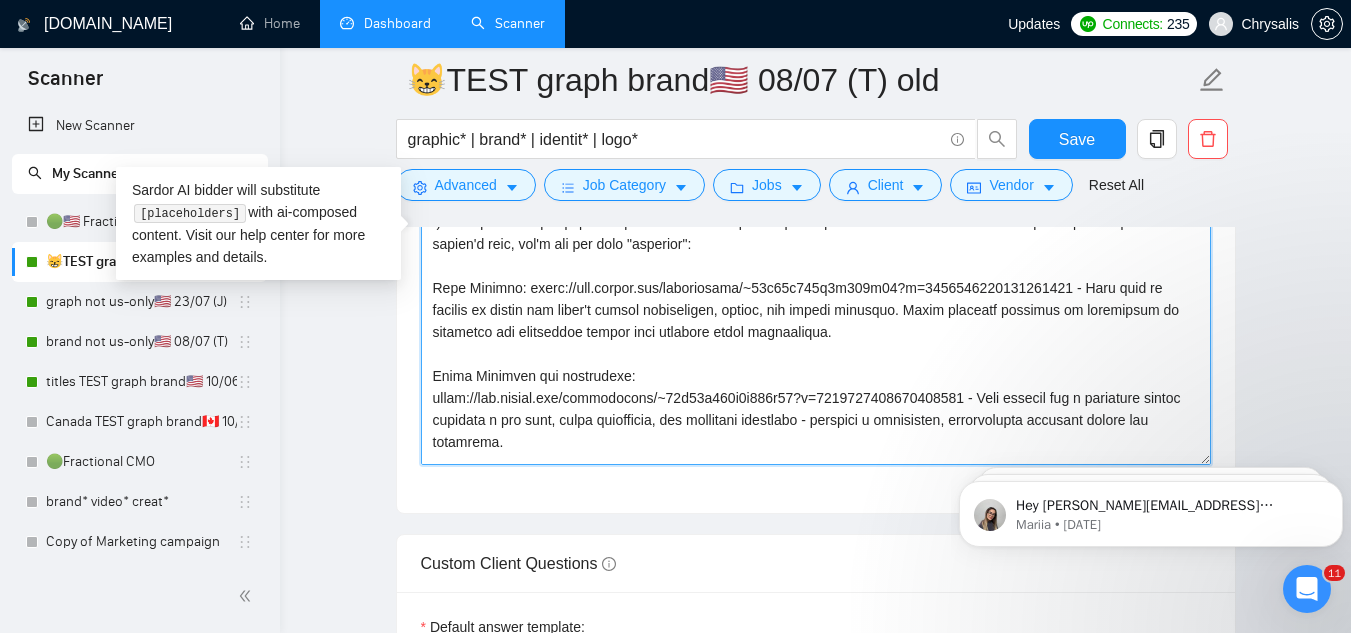 scroll, scrollTop: 0, scrollLeft: 0, axis: both 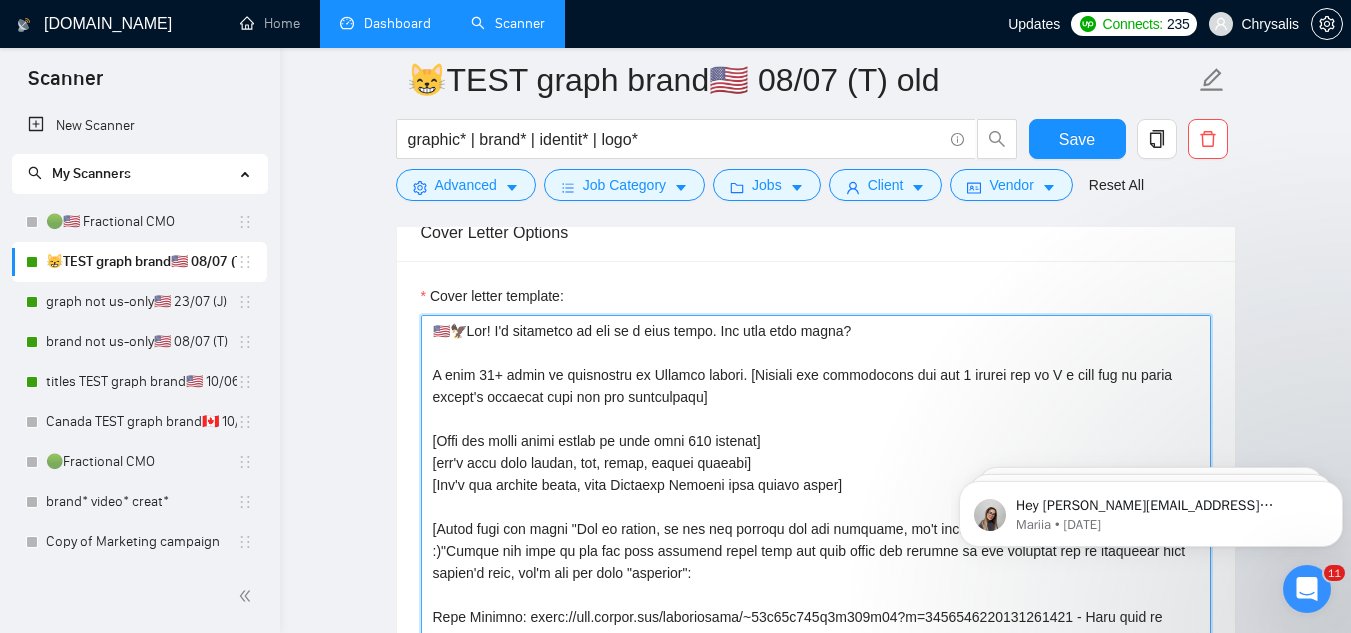 drag, startPoint x: 432, startPoint y: 333, endPoint x: 609, endPoint y: 390, distance: 185.9516 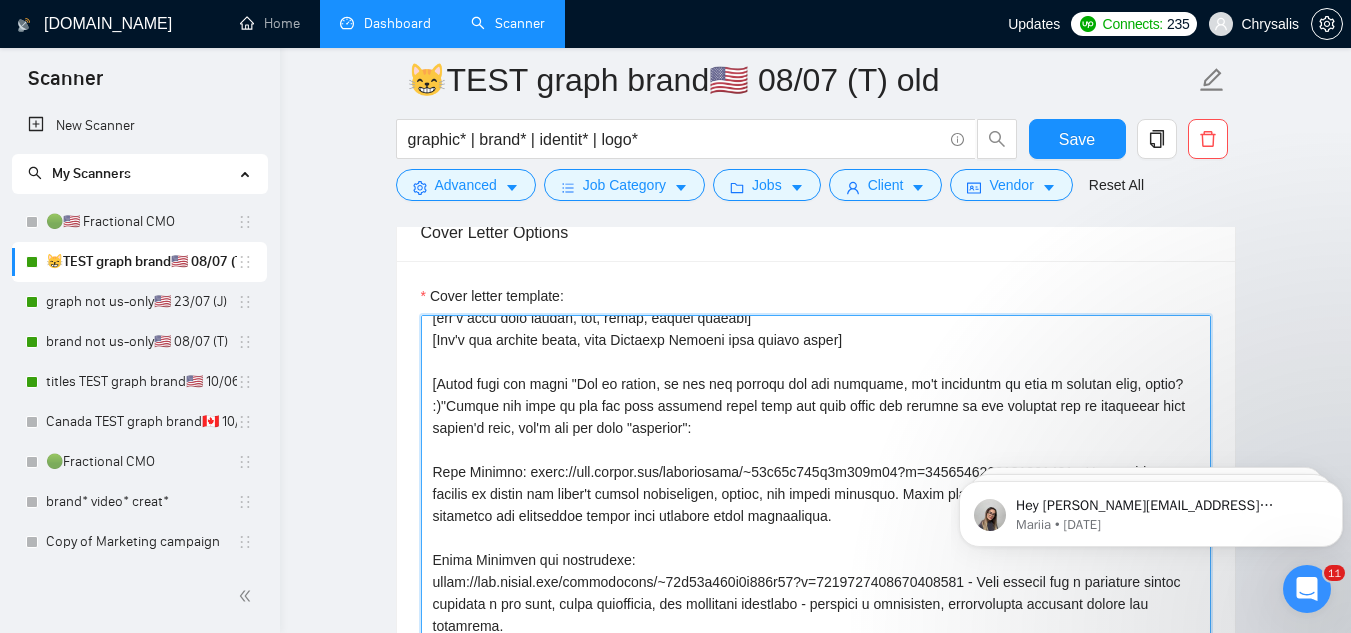 scroll, scrollTop: 100, scrollLeft: 0, axis: vertical 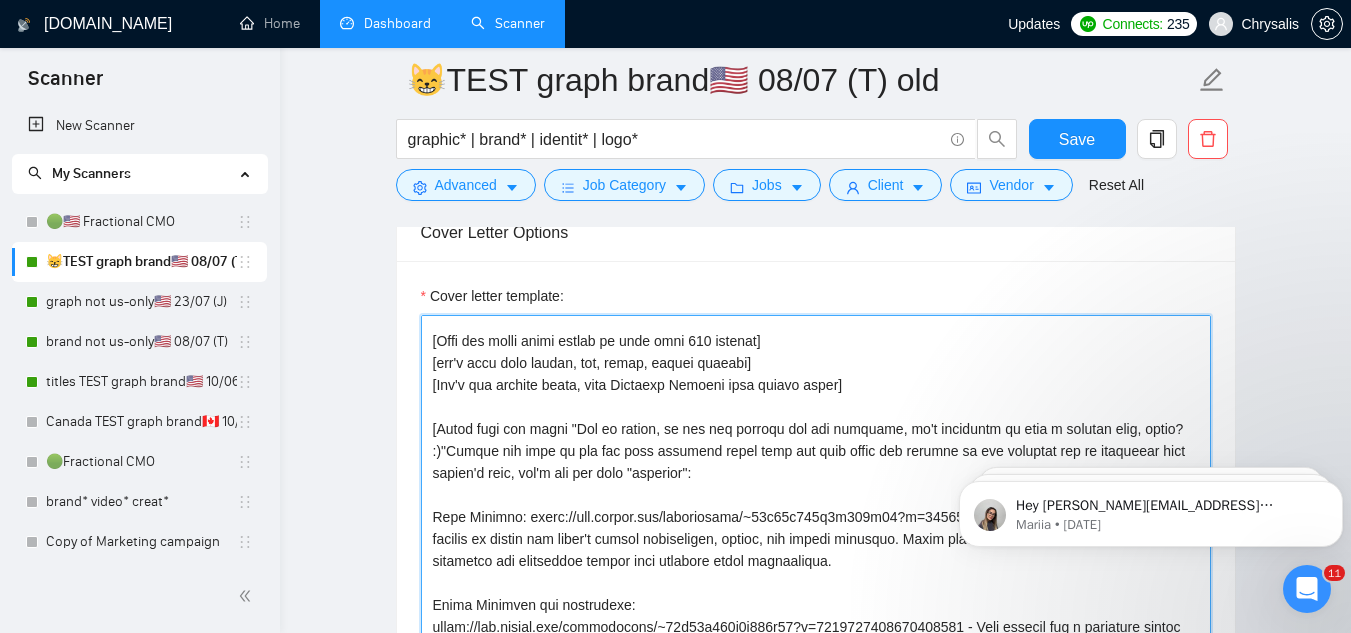 drag, startPoint x: 462, startPoint y: 424, endPoint x: 714, endPoint y: 470, distance: 256.164 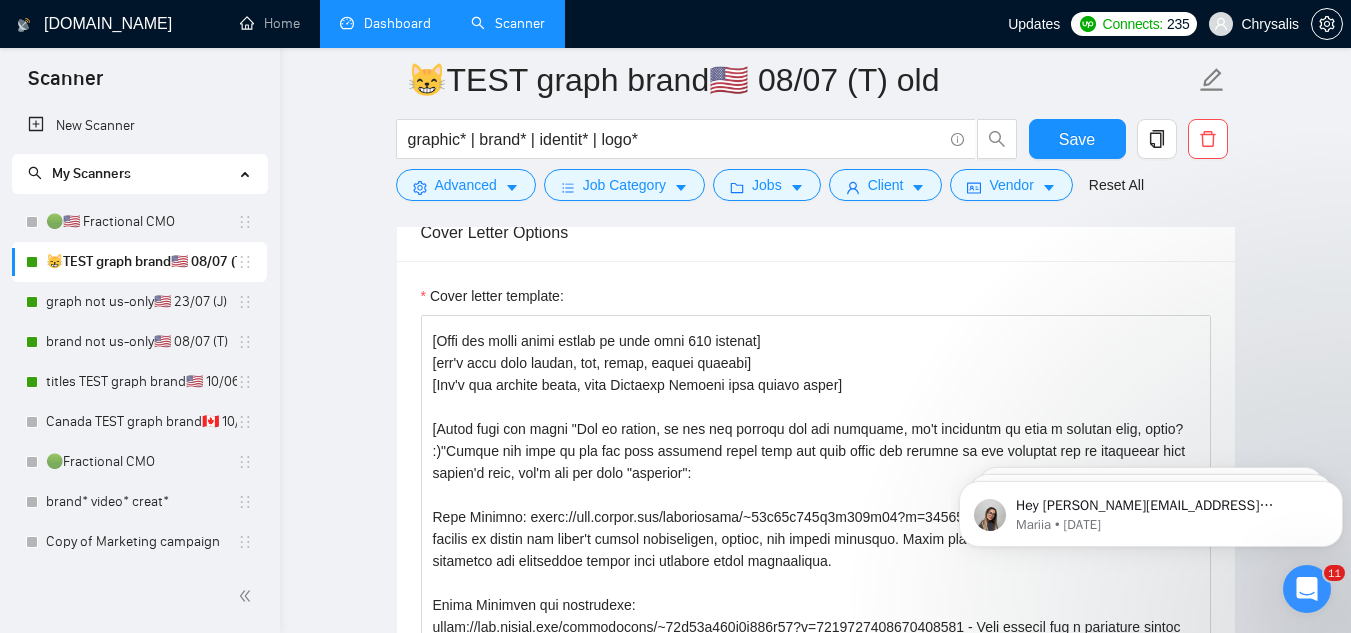 click on "Dashboard" at bounding box center [385, 23] 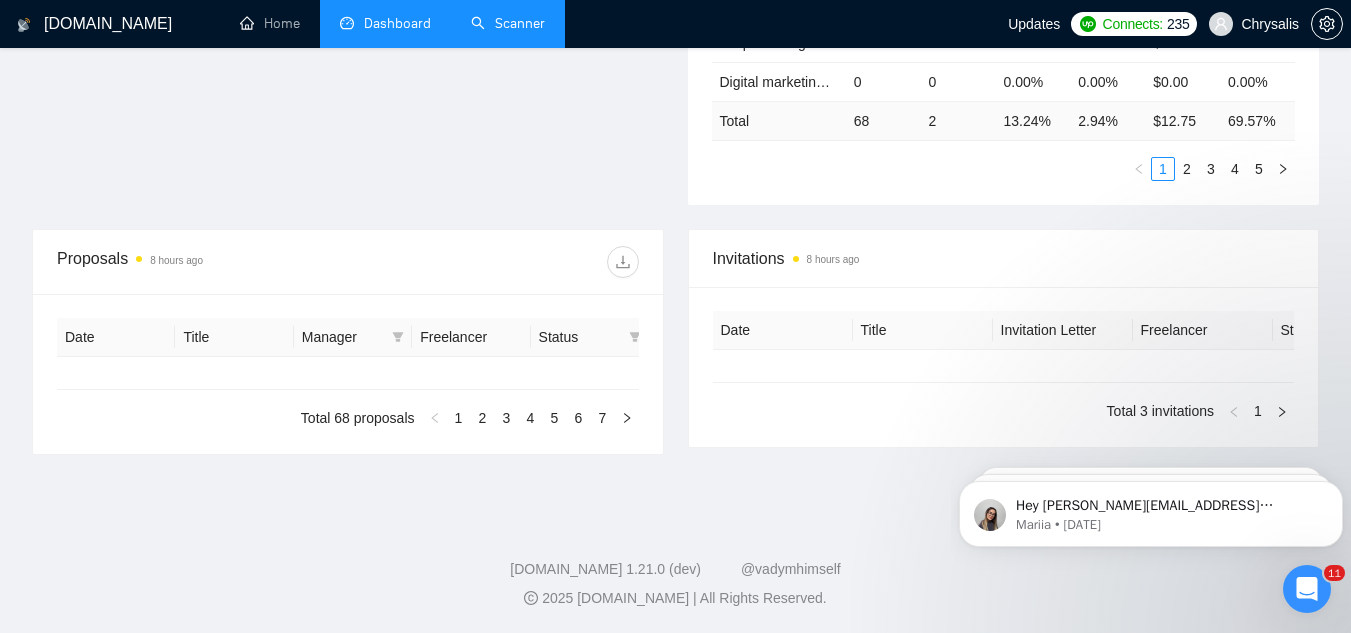 type on "[DATE]" 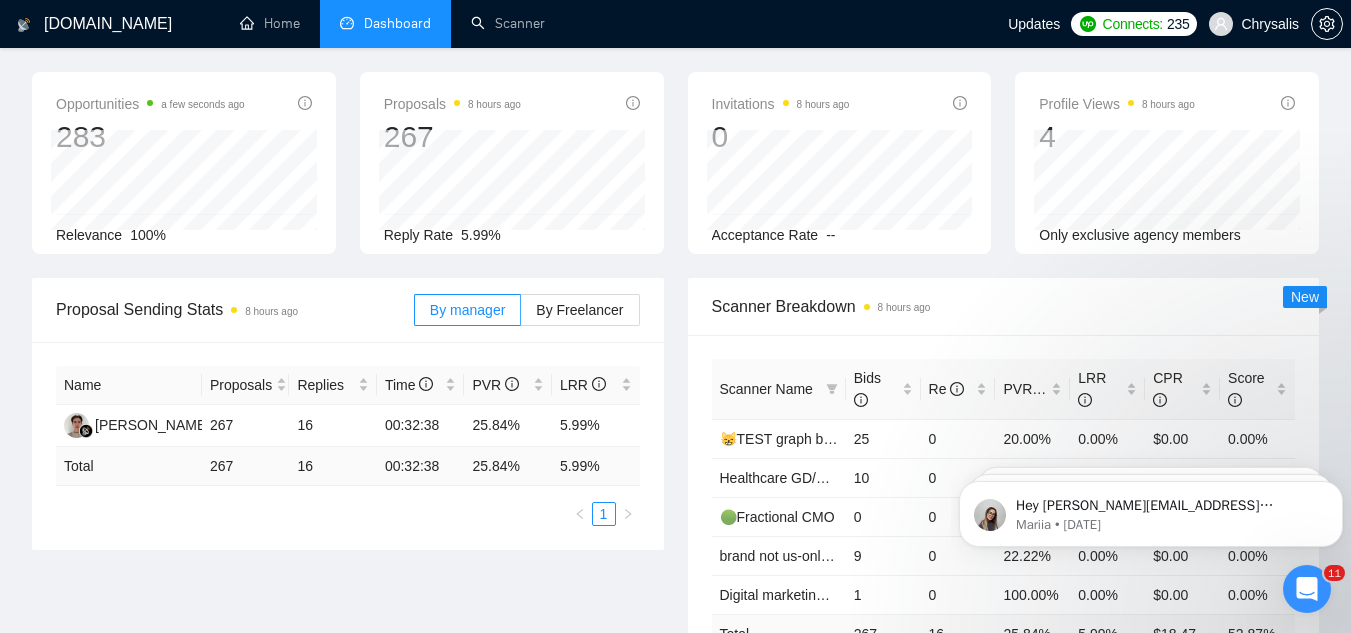 scroll, scrollTop: 0, scrollLeft: 0, axis: both 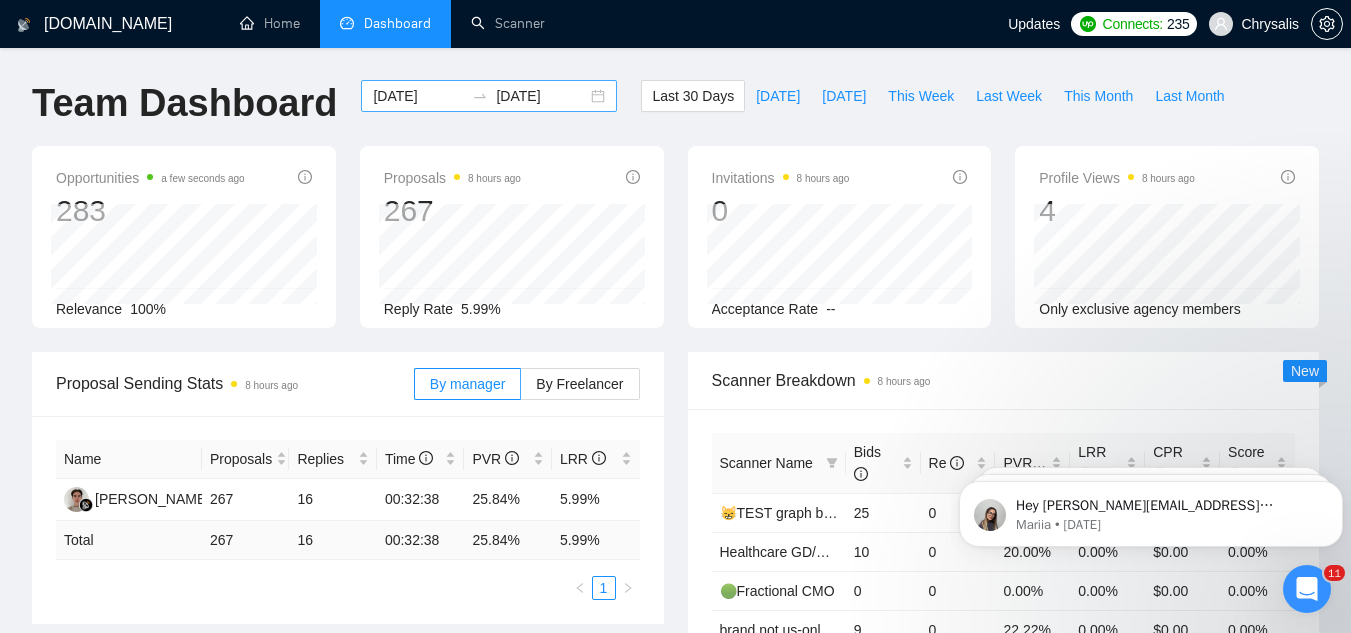 click on "[DATE]" at bounding box center (418, 96) 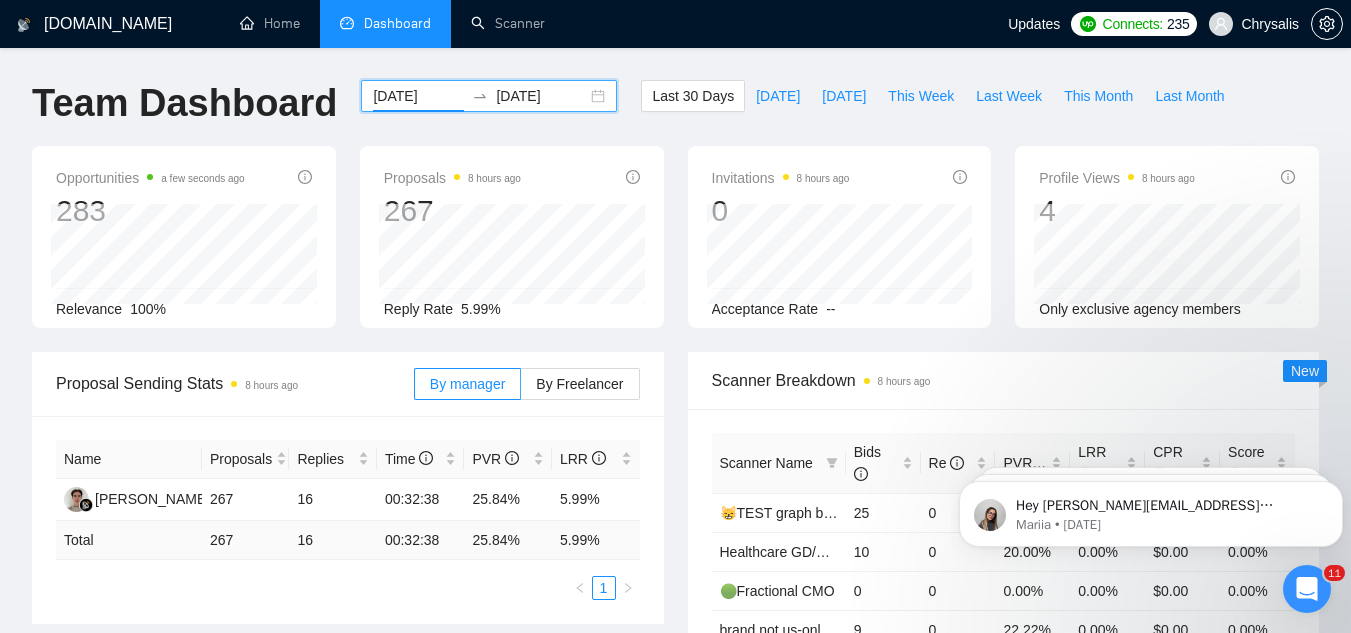 click on "[DATE]" at bounding box center [418, 96] 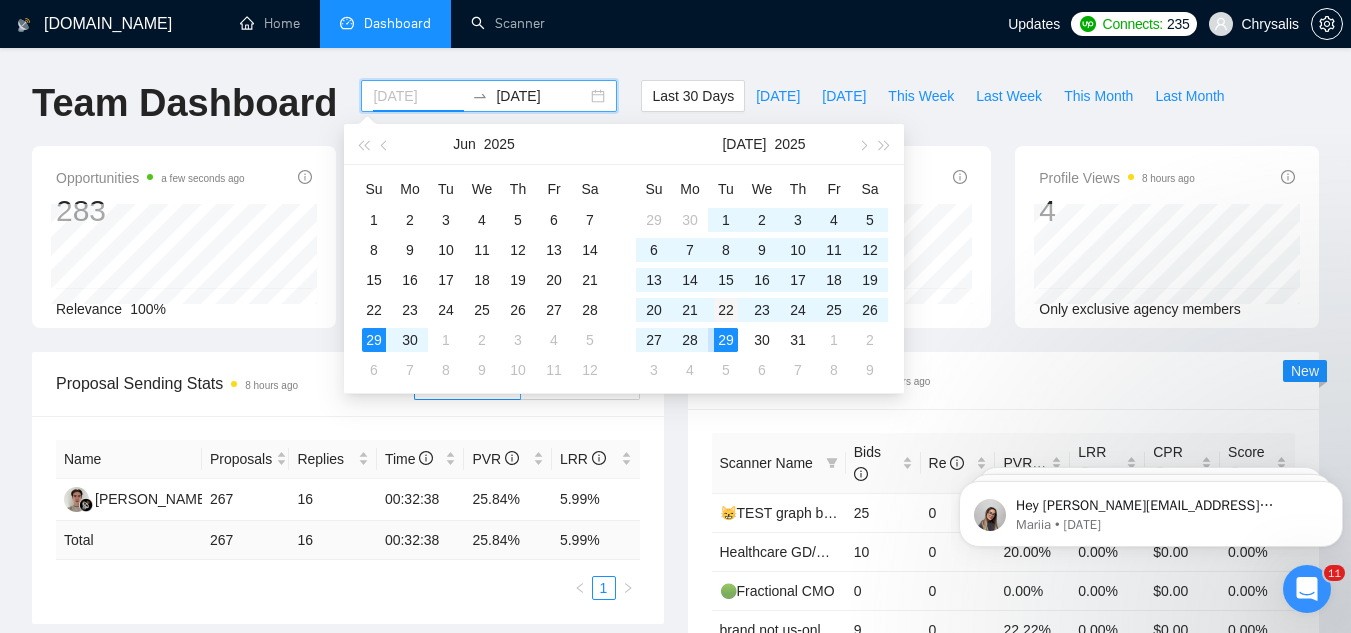 type on "[DATE]" 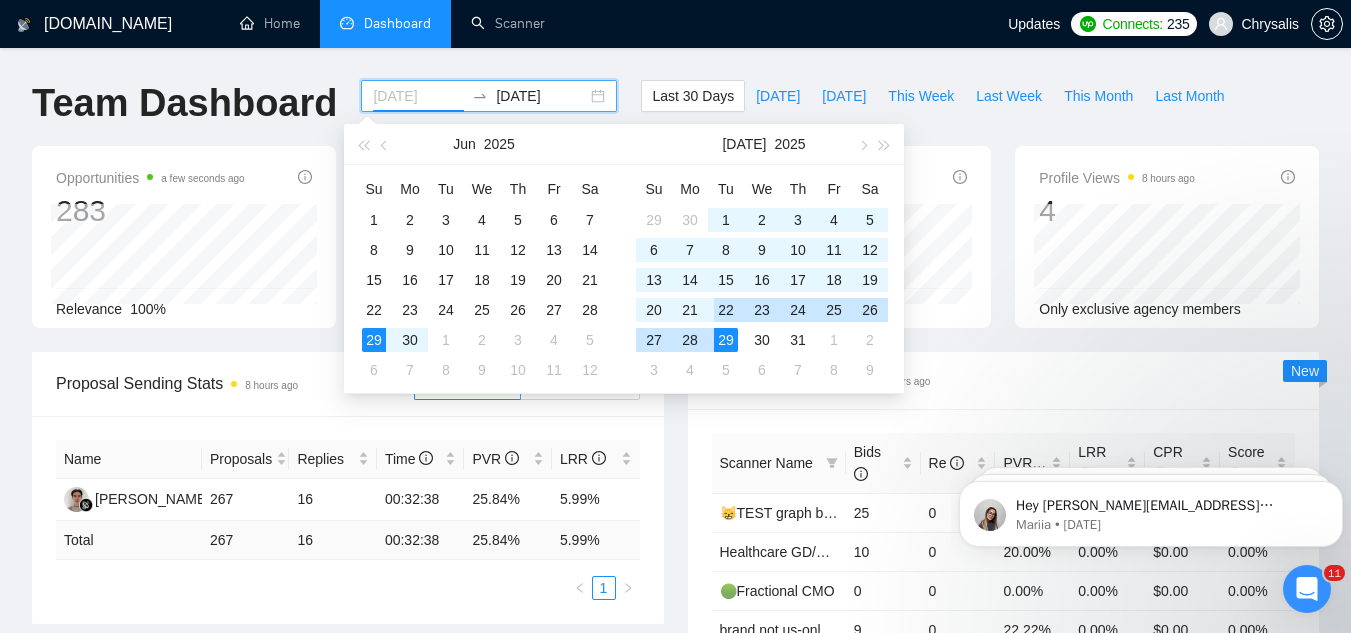 click on "22" at bounding box center (726, 310) 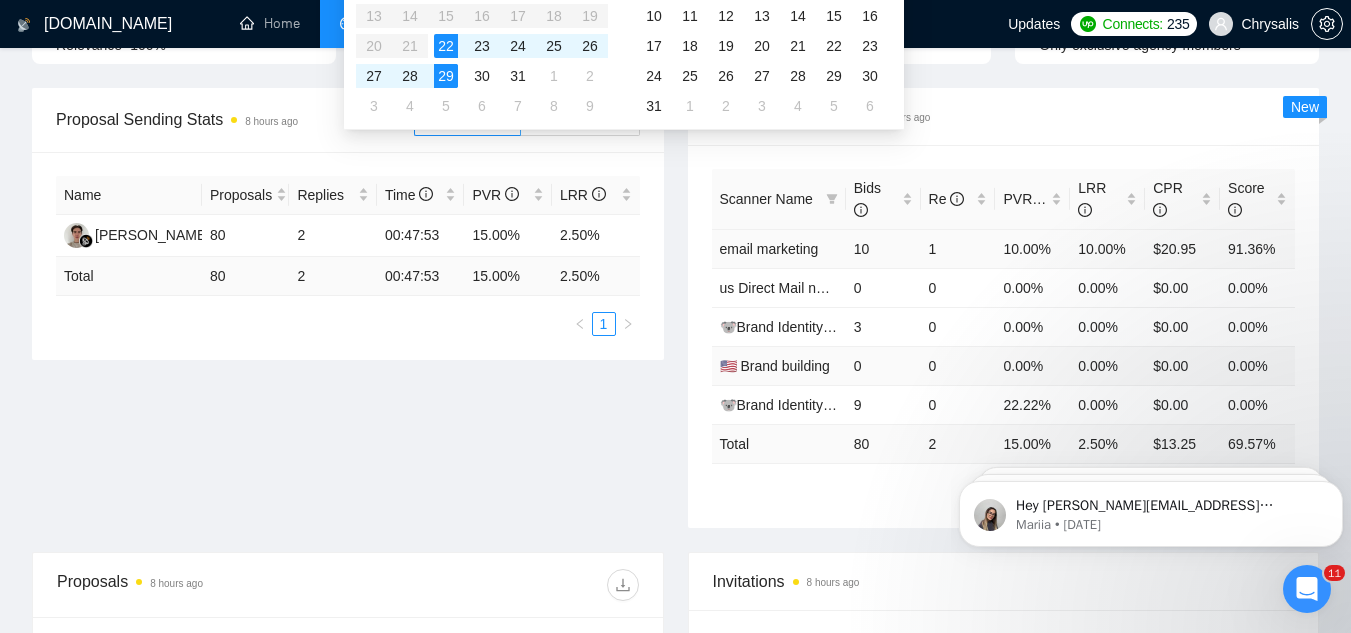 scroll, scrollTop: 300, scrollLeft: 0, axis: vertical 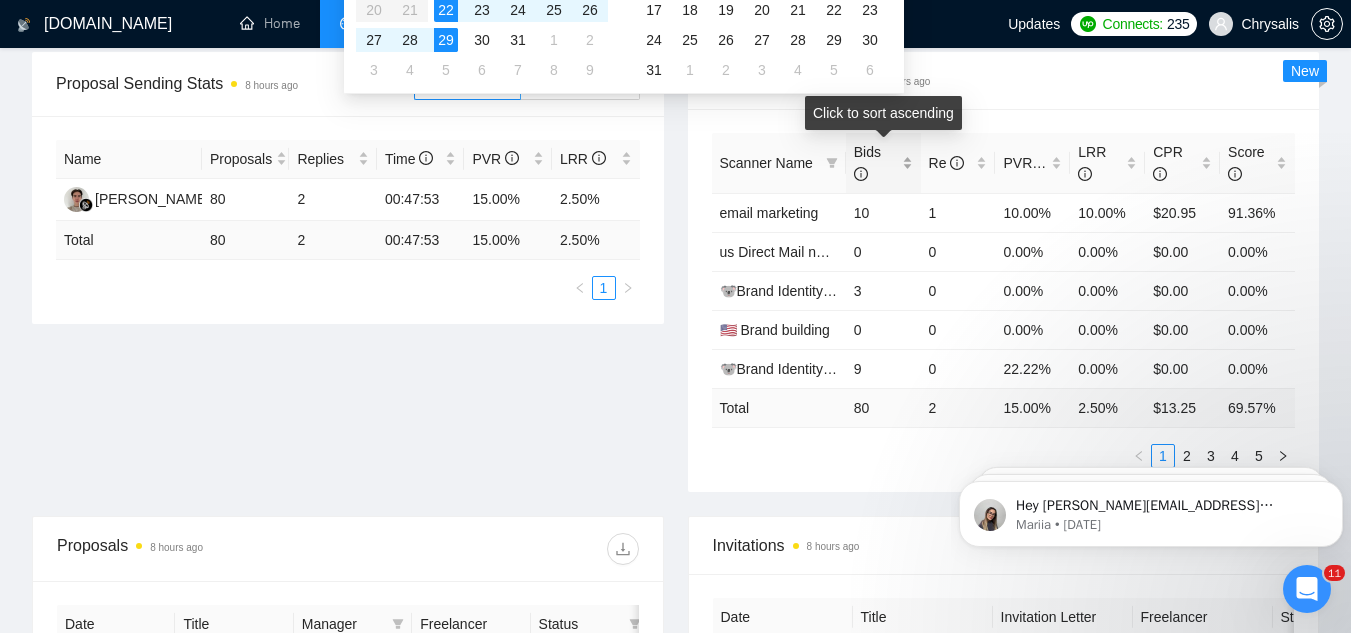 click on "Bids" at bounding box center [883, 163] 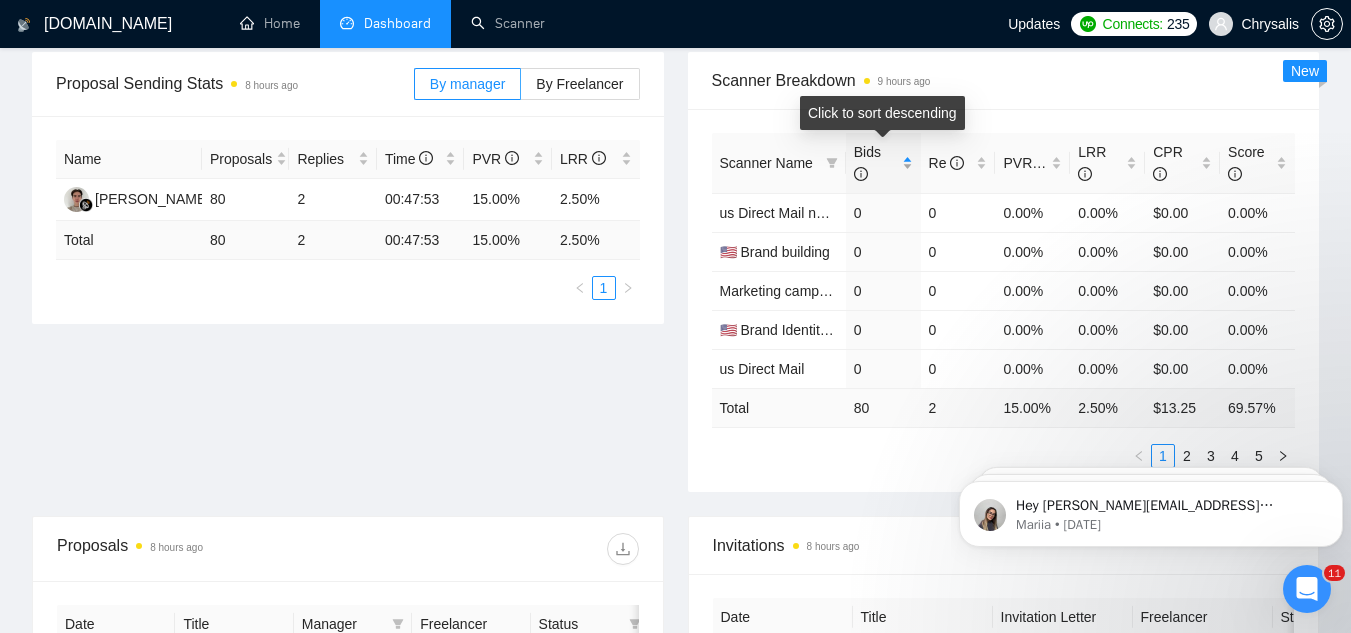 click on "Bids" at bounding box center [883, 163] 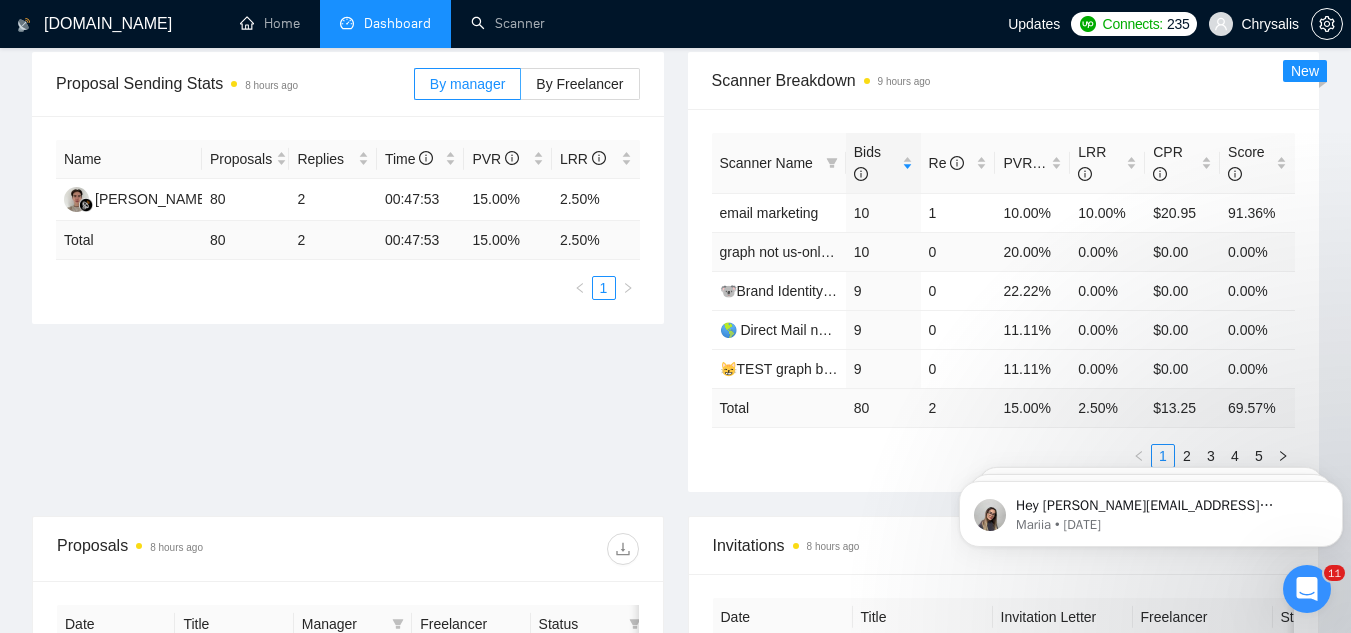 drag, startPoint x: 1032, startPoint y: 258, endPoint x: 1014, endPoint y: 251, distance: 19.313208 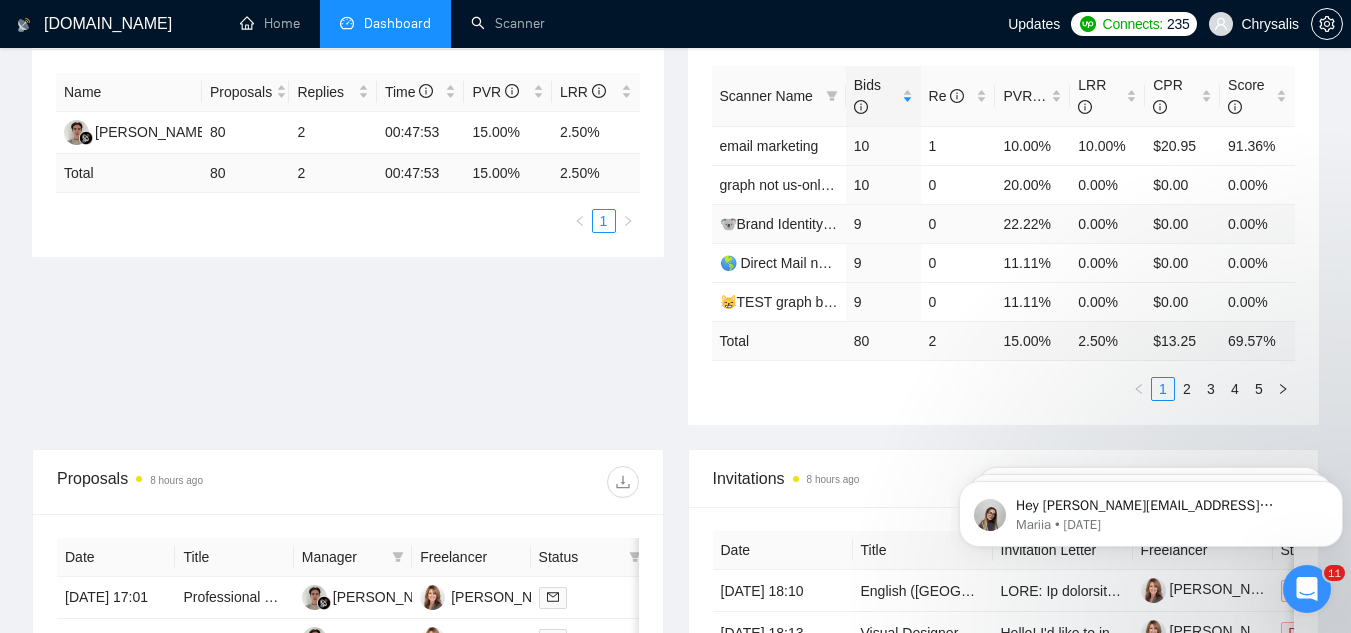 scroll, scrollTop: 400, scrollLeft: 0, axis: vertical 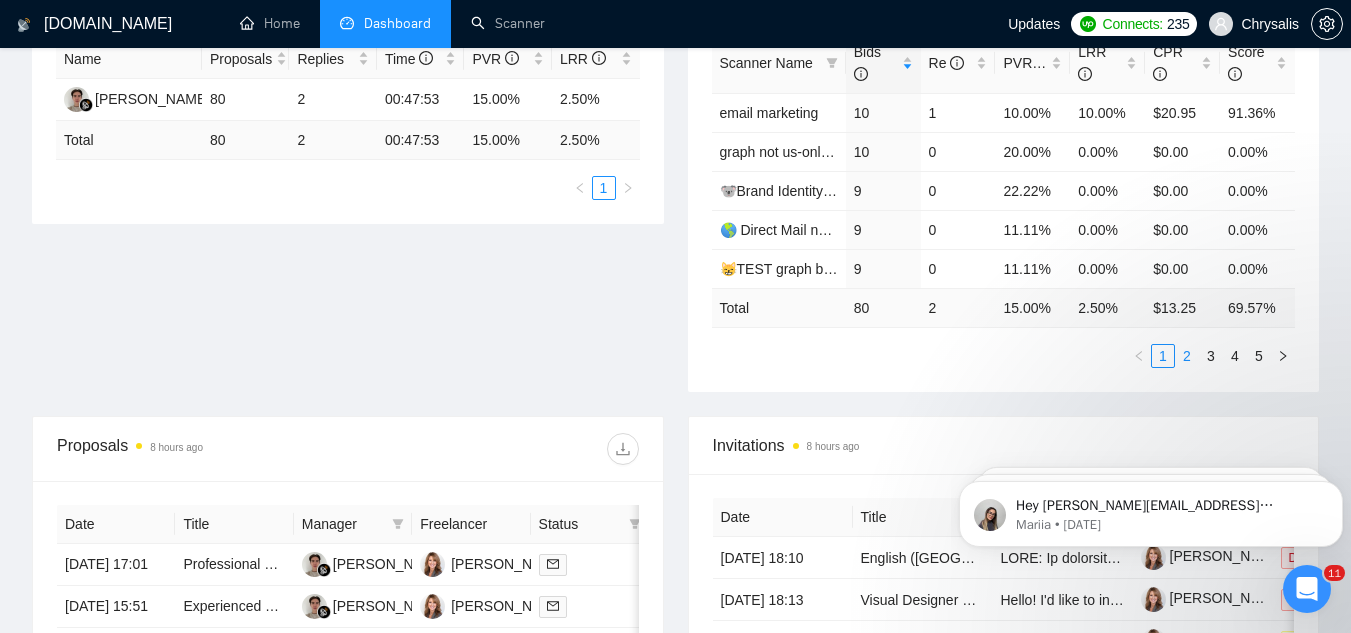 click on "2" at bounding box center [1187, 356] 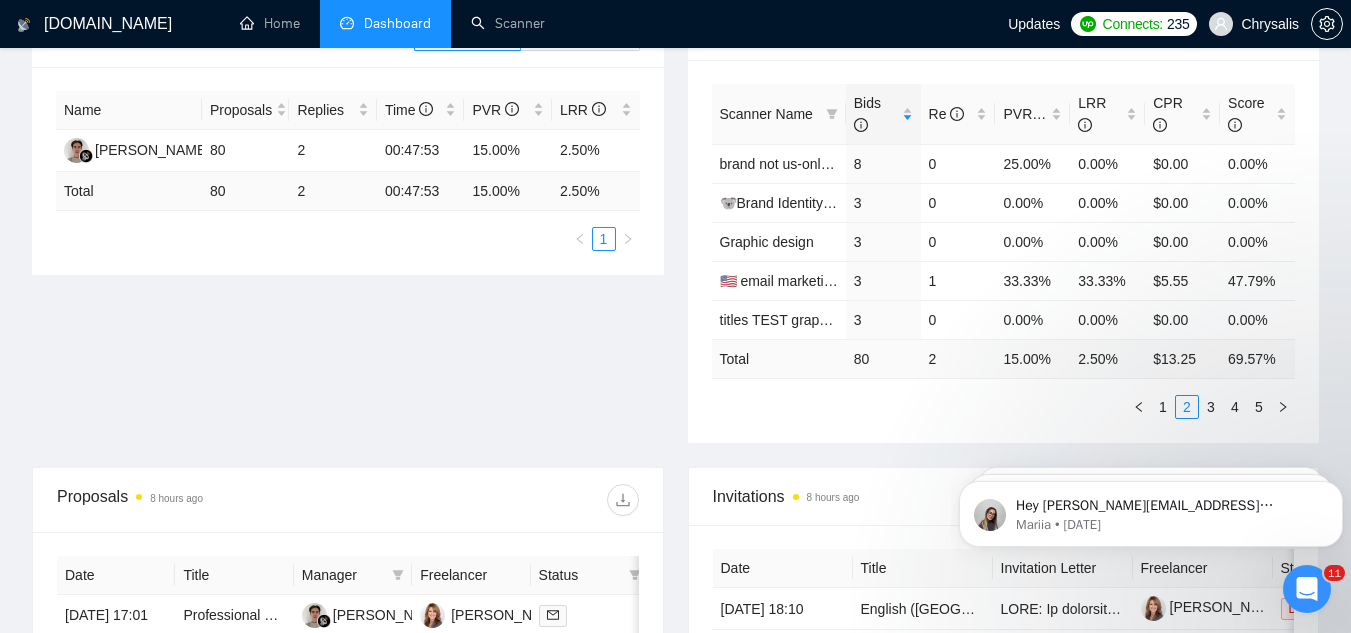 scroll, scrollTop: 300, scrollLeft: 0, axis: vertical 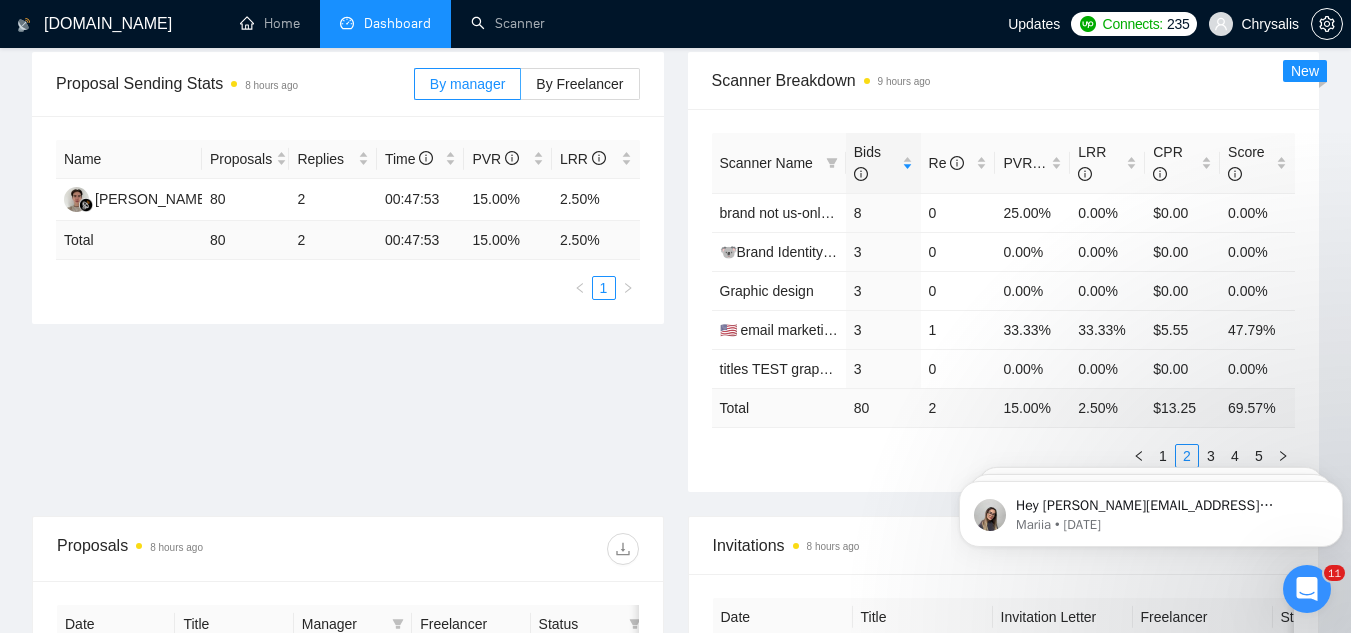 click on "Hey [PERSON_NAME][EMAIL_ADDRESS][DOMAIN_NAME], Looks like your Upwork agency JSDaddy - Web and Multi-Platform Application Development Company ran out of connects. We recently tried to send a proposal for a job found by [PERSON_NAME].js, but we could not because the number of connects was insufficient. If you don't top up your connects soon, all your Auto Bidders will be disabled, and you will have to reactivate it again. Please consider enabling the Auto Top-Up Feature to avoid this happening in the future. Mariia • [DATE] Hey [PERSON_NAME][EMAIL_ADDRESS][DOMAIN_NAME], Looks like your Upwork agency JSDaddy - Web and Multi-Platform Application Development Company ran out of connects. We recently tried to send a proposal for a job found by [PERSON_NAME].js, but we could not because the number of connects was insufficient. If you don't top up your connects soon, all your Auto Bidders will be disabled, and you will have to reactivate it again. Please consider enabling the Auto Top-Up Feature to avoid this happening in the future. Mariia • [DATE]" at bounding box center [1151, 509] 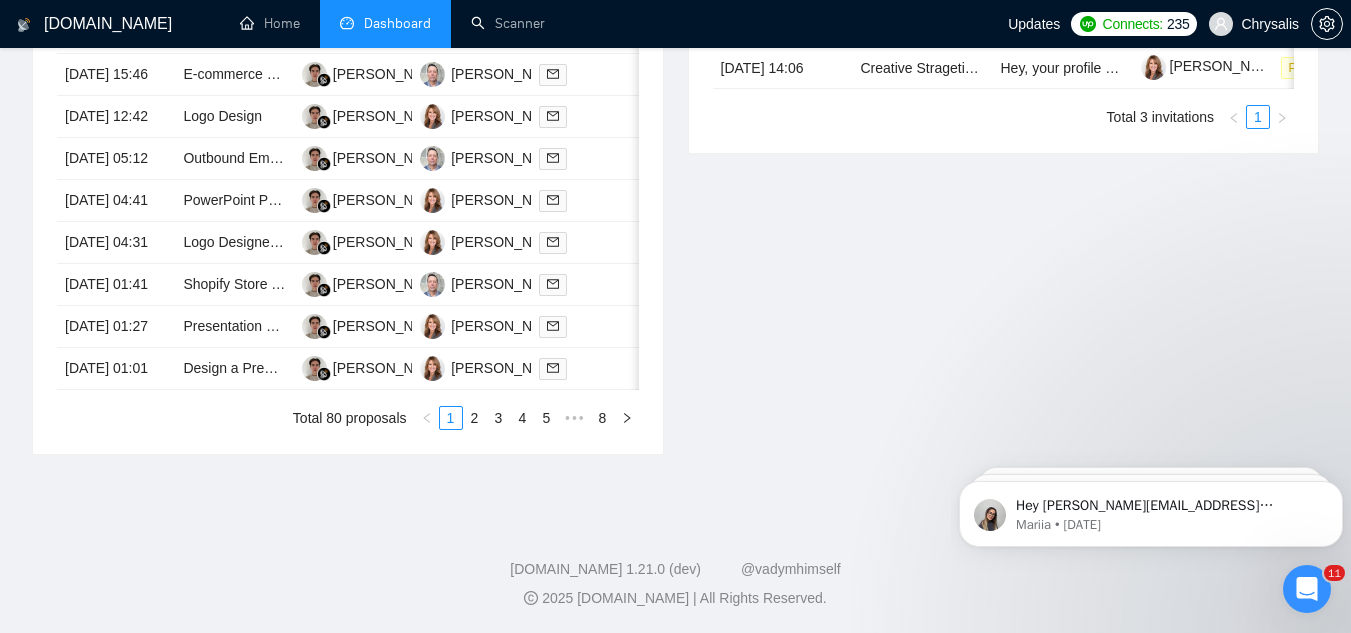 scroll, scrollTop: 1100, scrollLeft: 0, axis: vertical 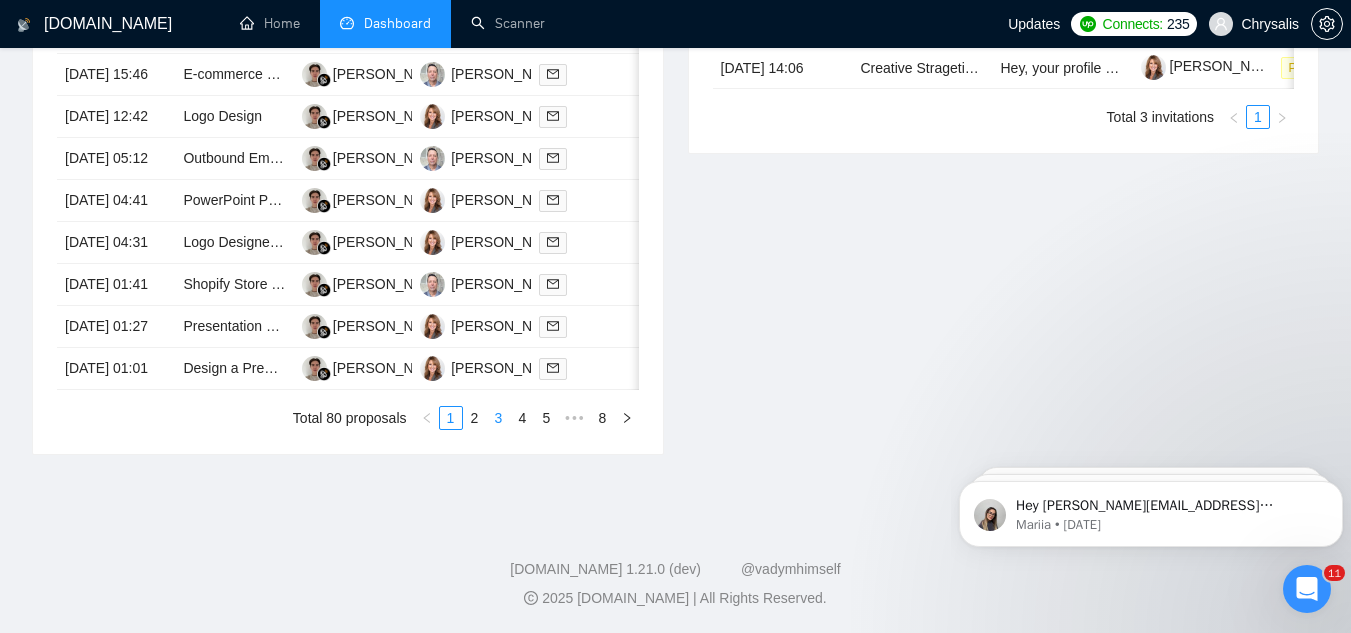 click on "3" at bounding box center [499, 418] 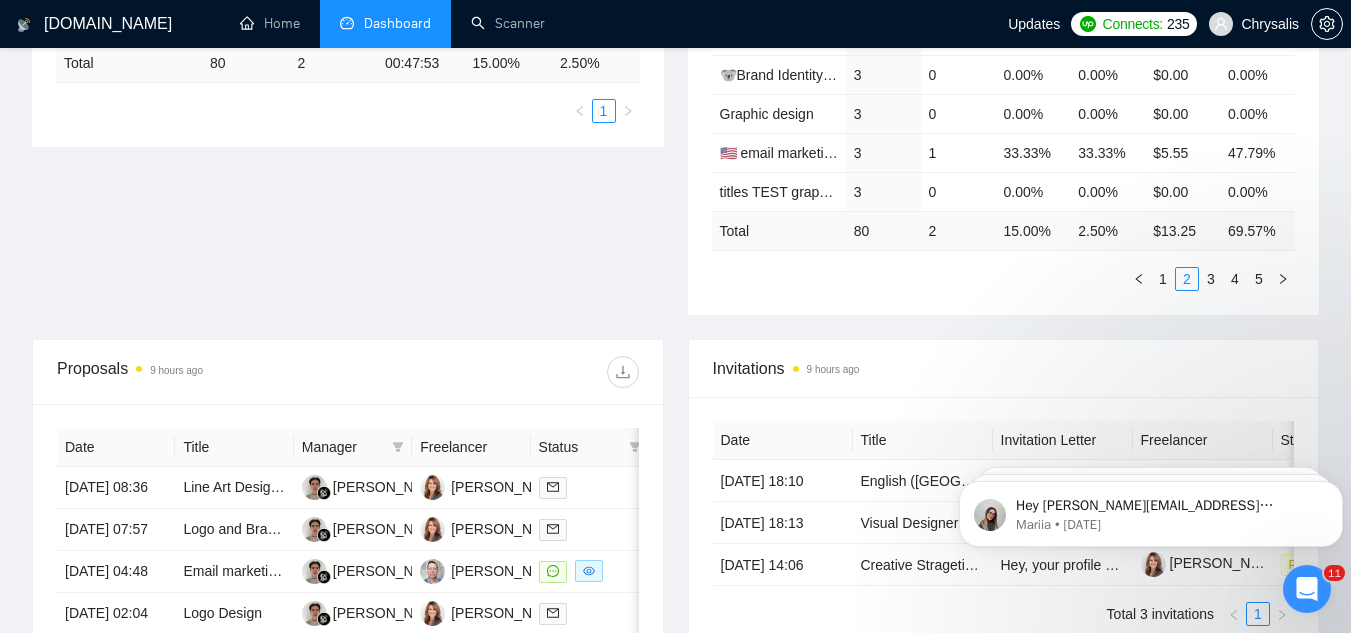 scroll, scrollTop: 600, scrollLeft: 0, axis: vertical 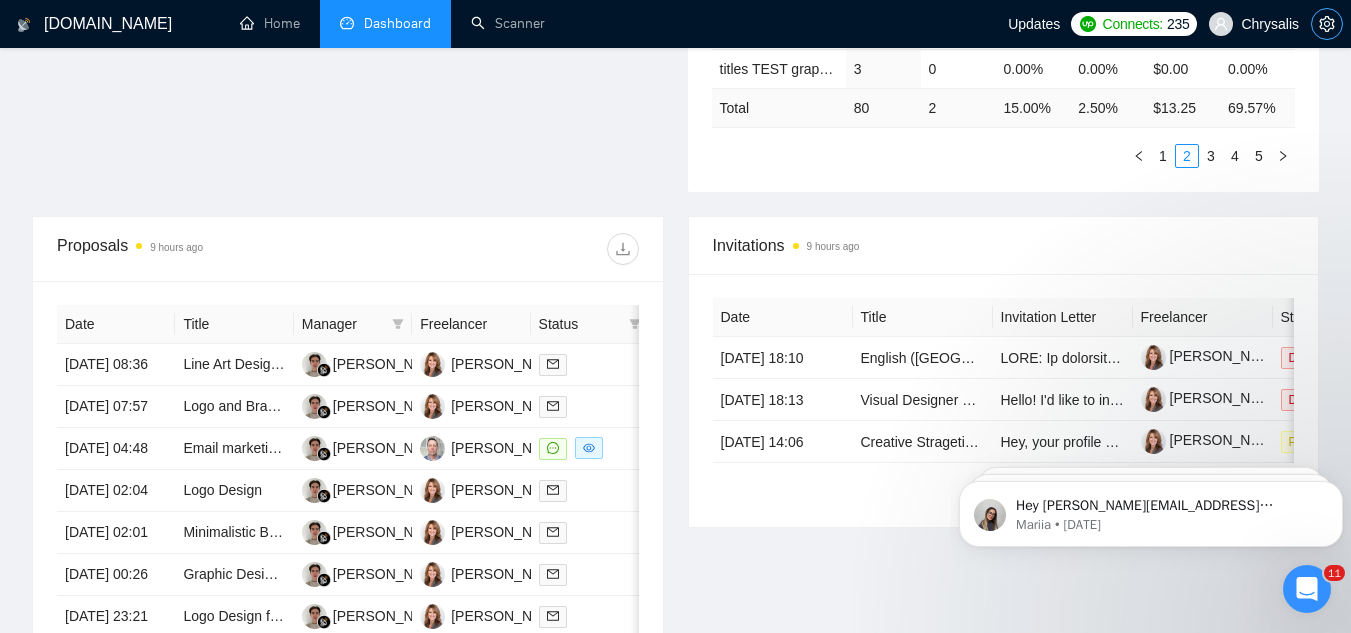 click 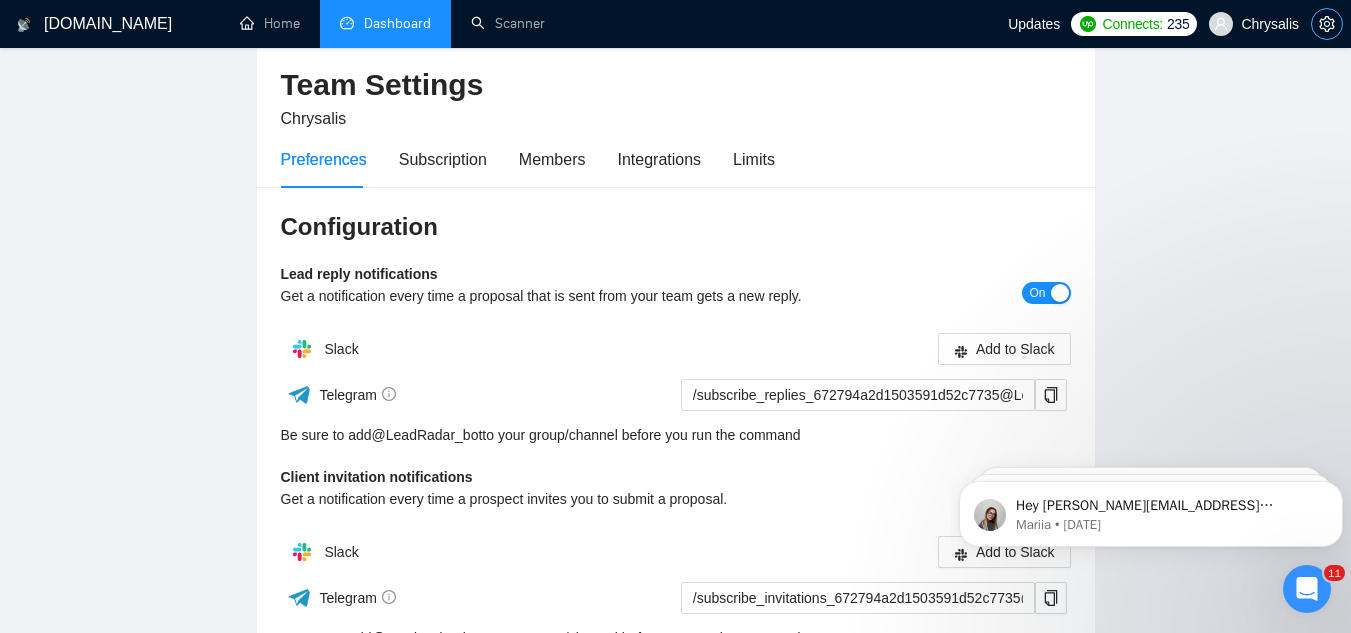 scroll, scrollTop: 0, scrollLeft: 0, axis: both 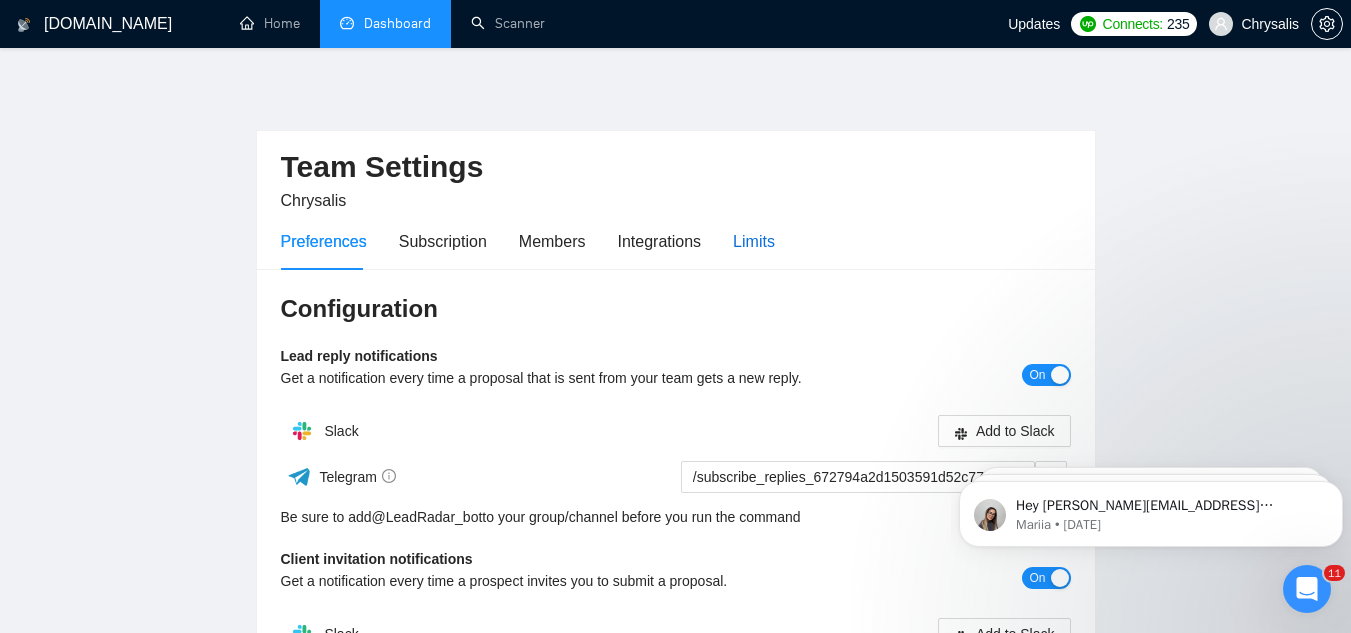 click on "Limits" at bounding box center [754, 241] 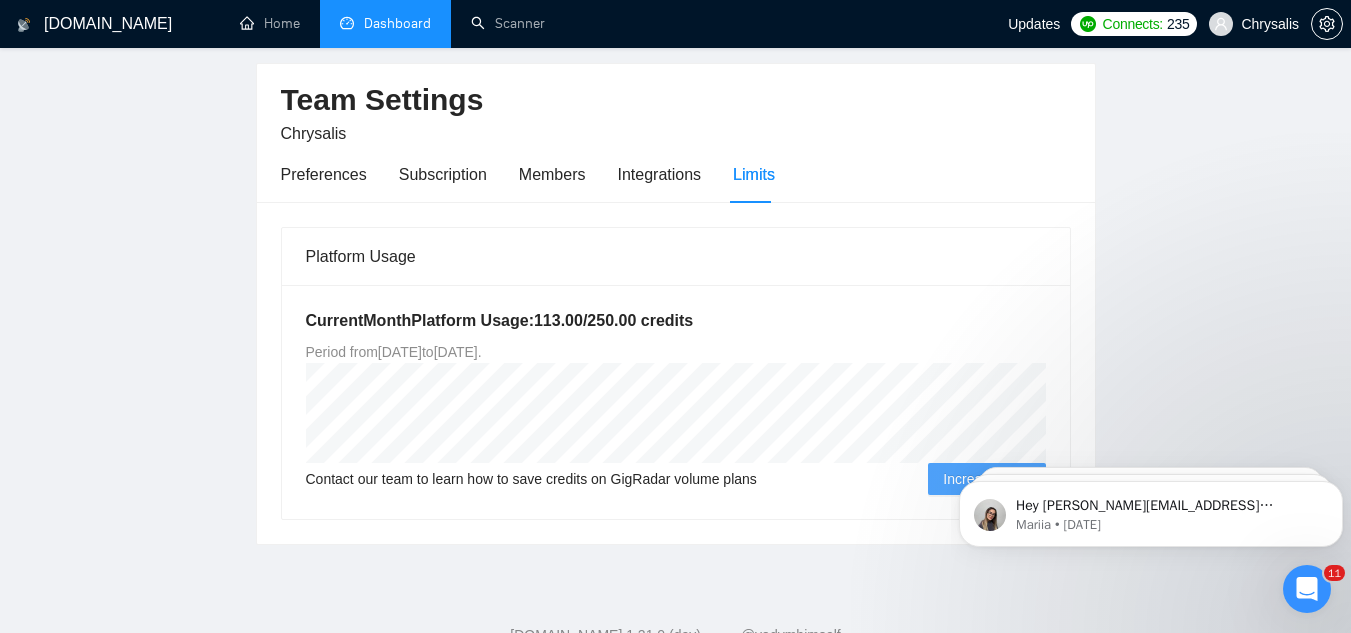 scroll, scrollTop: 133, scrollLeft: 0, axis: vertical 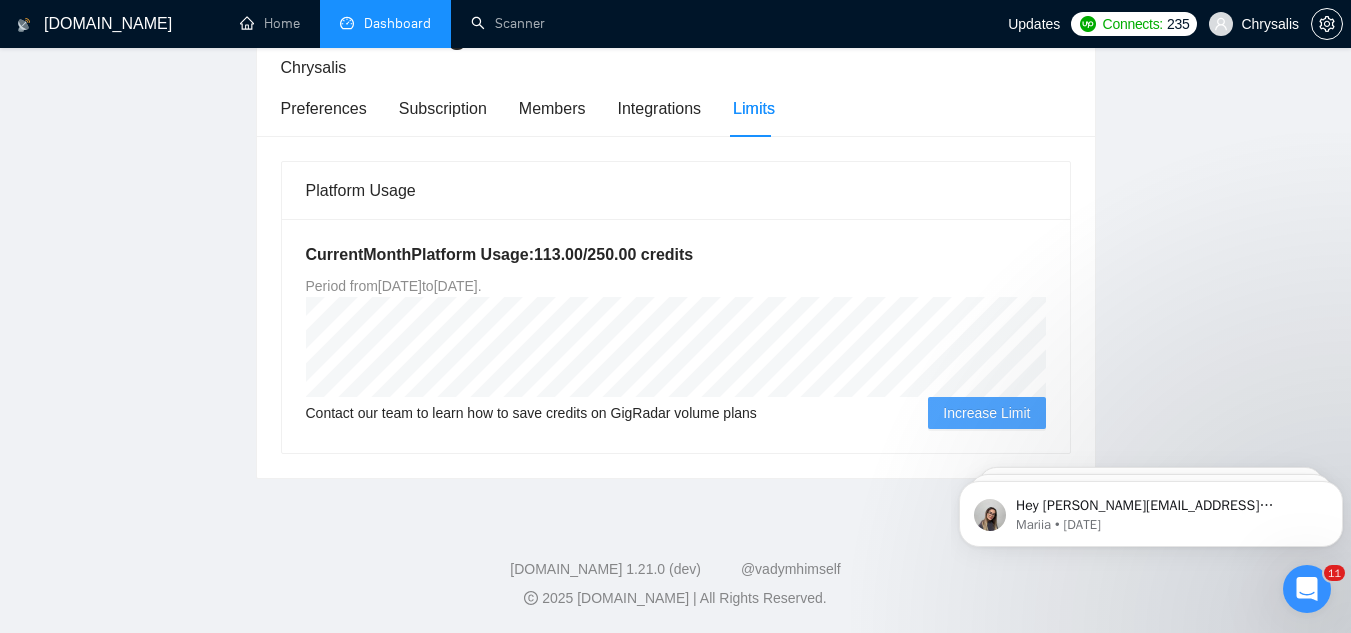 click on "Dashboard" at bounding box center (385, 23) 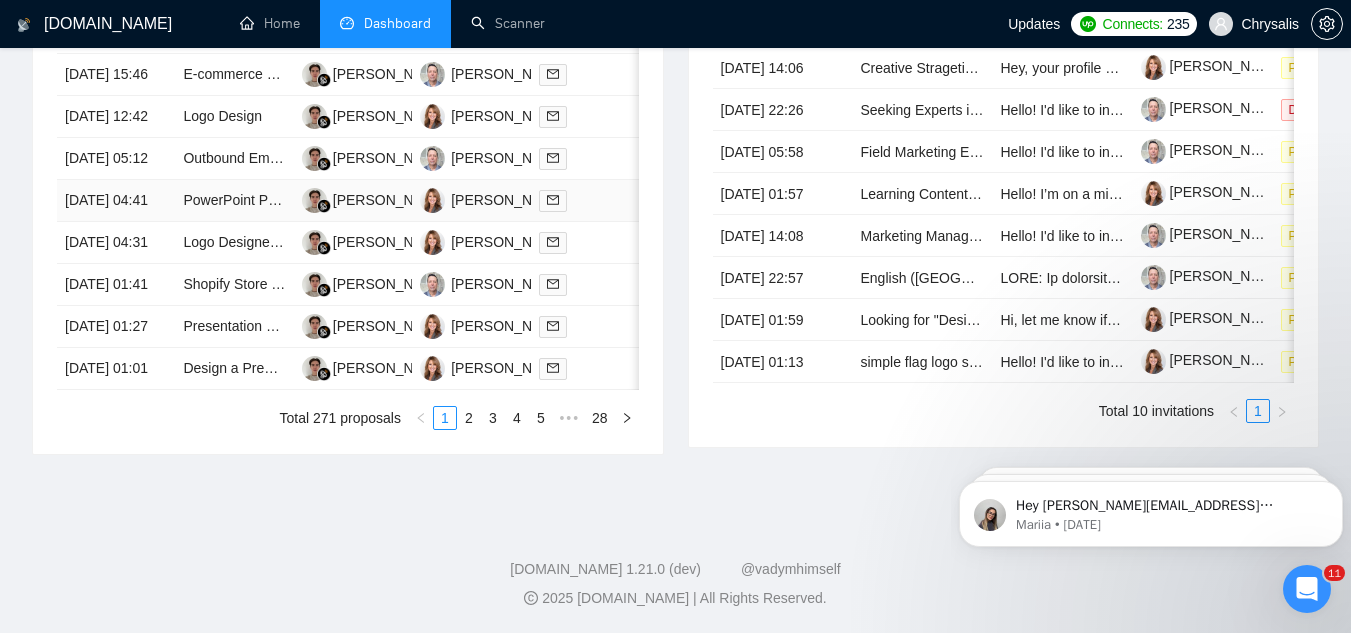 scroll, scrollTop: 1033, scrollLeft: 0, axis: vertical 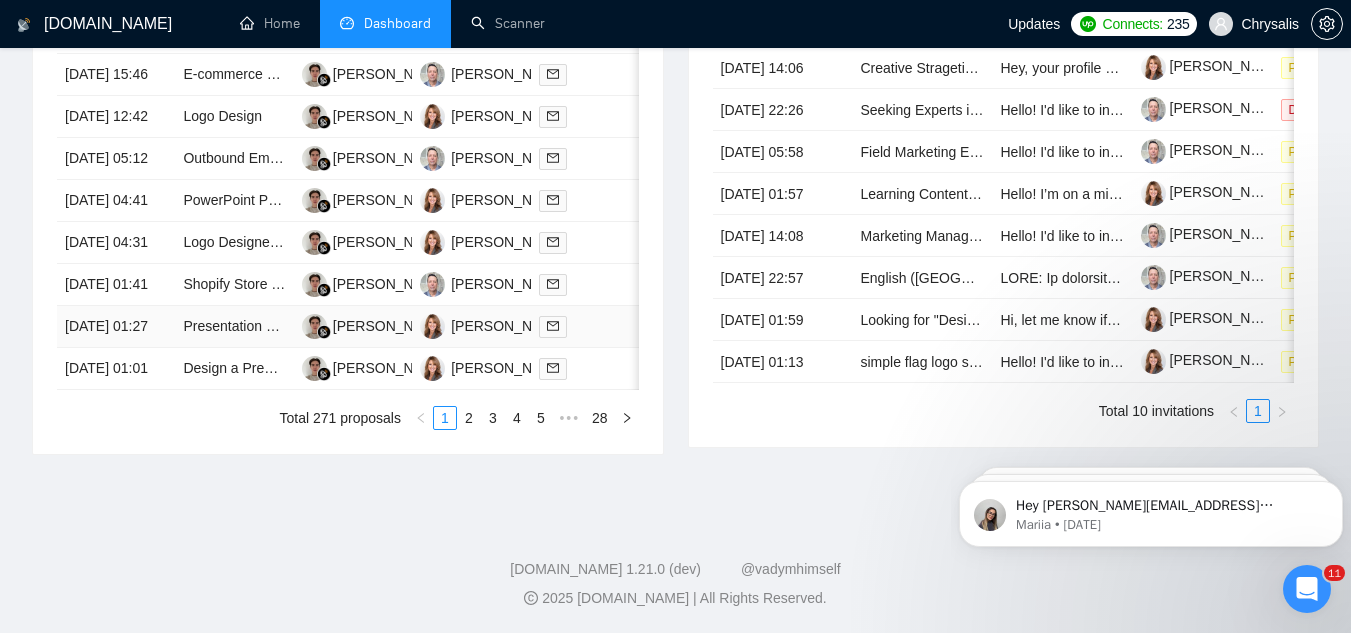 click on "Presentation Deck" at bounding box center [234, 327] 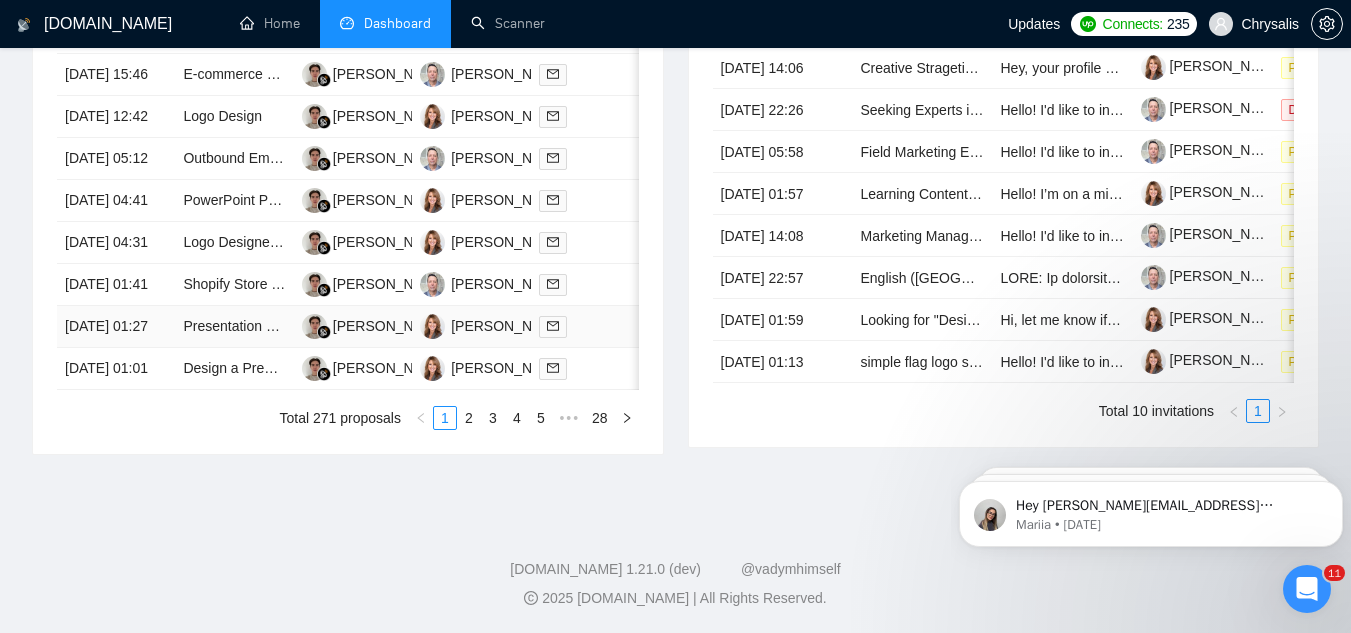 click on "Presentation Deck" at bounding box center [234, 327] 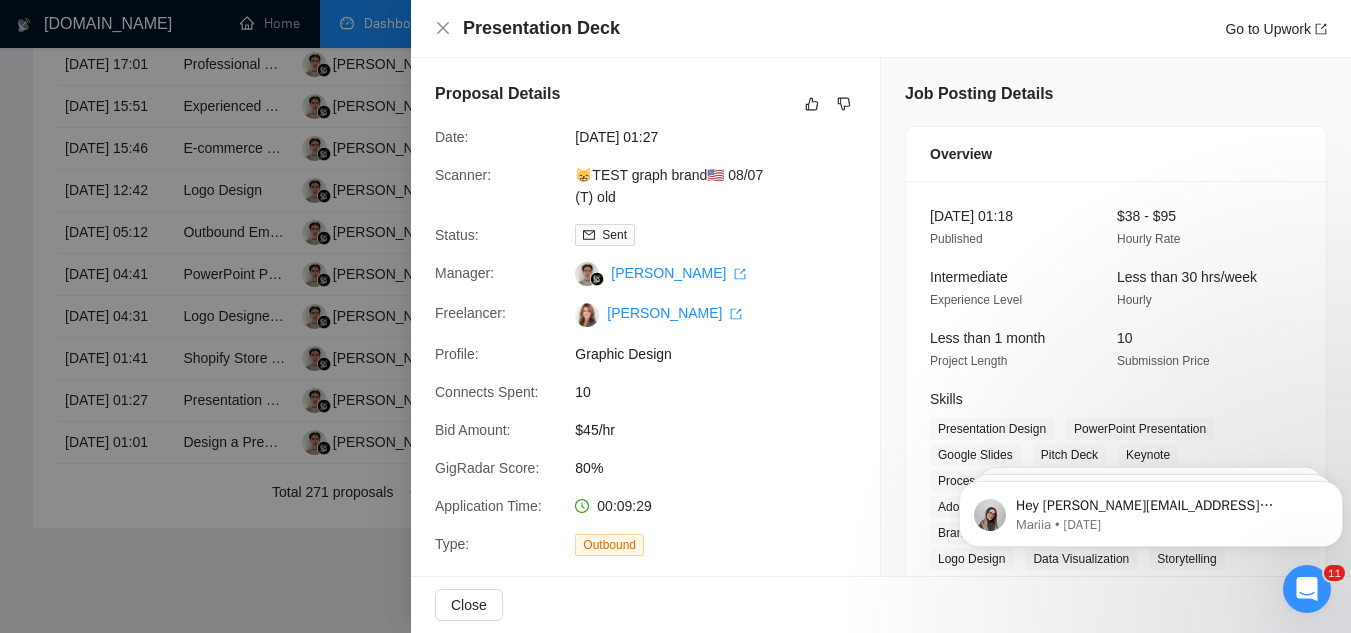 scroll, scrollTop: 733, scrollLeft: 0, axis: vertical 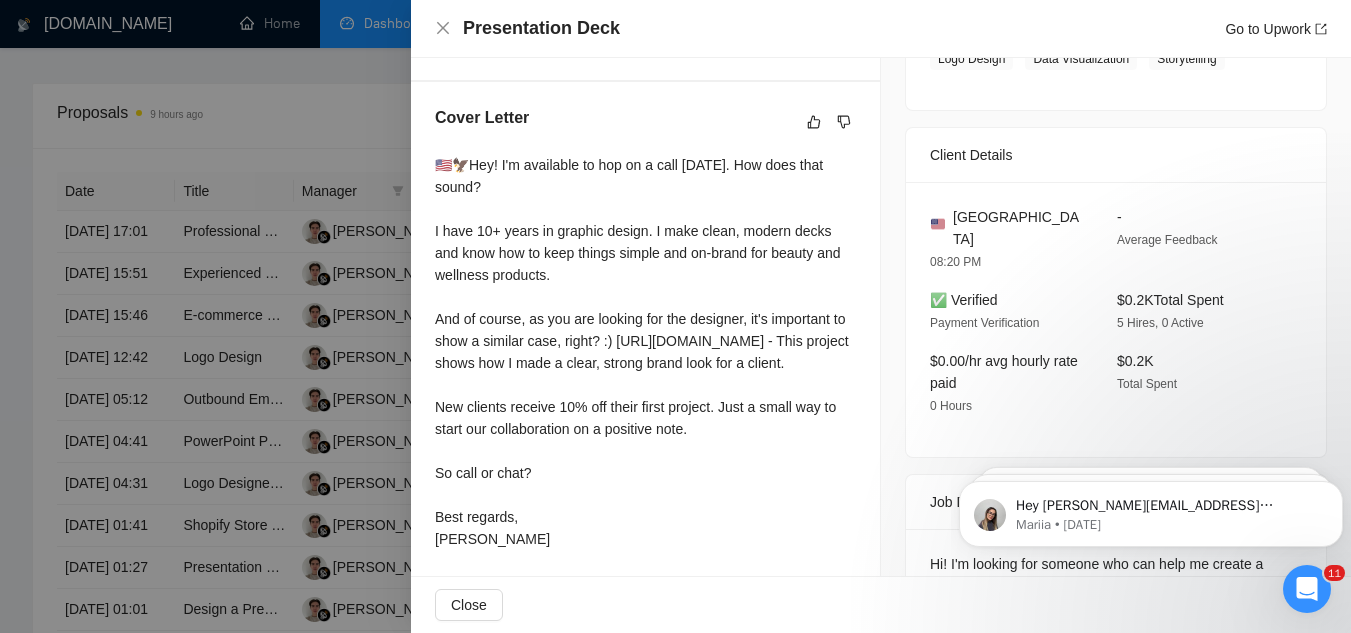 click at bounding box center [675, 316] 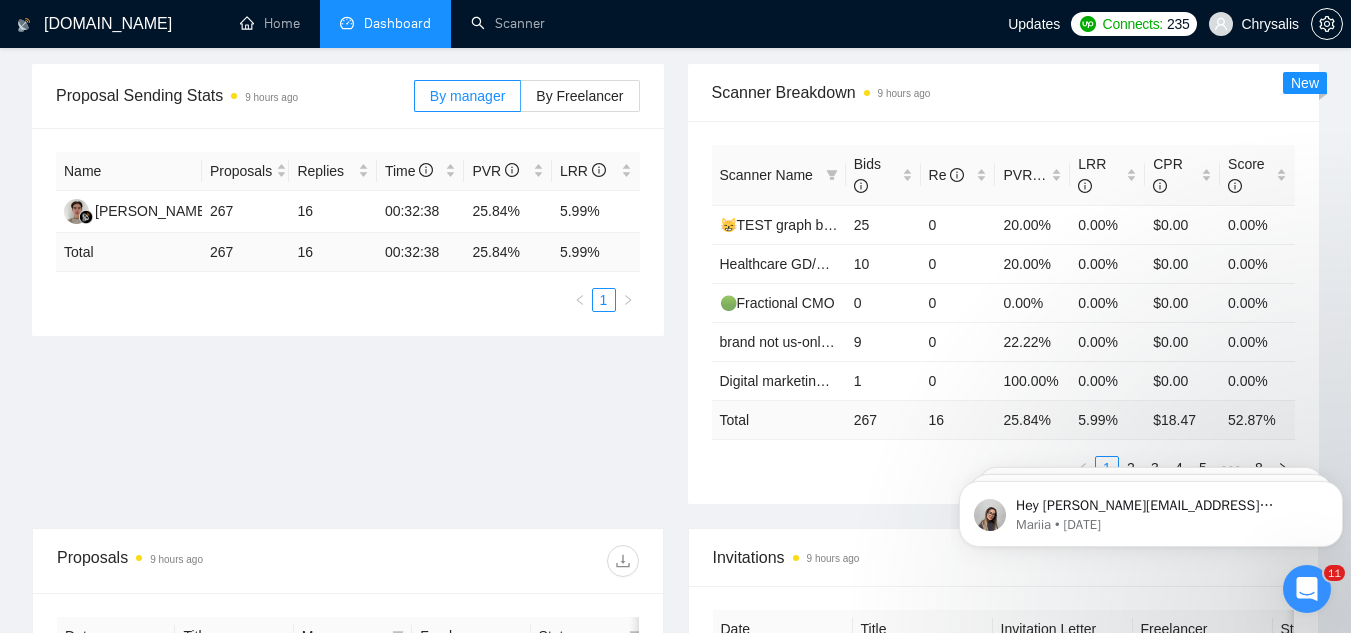 scroll, scrollTop: 233, scrollLeft: 0, axis: vertical 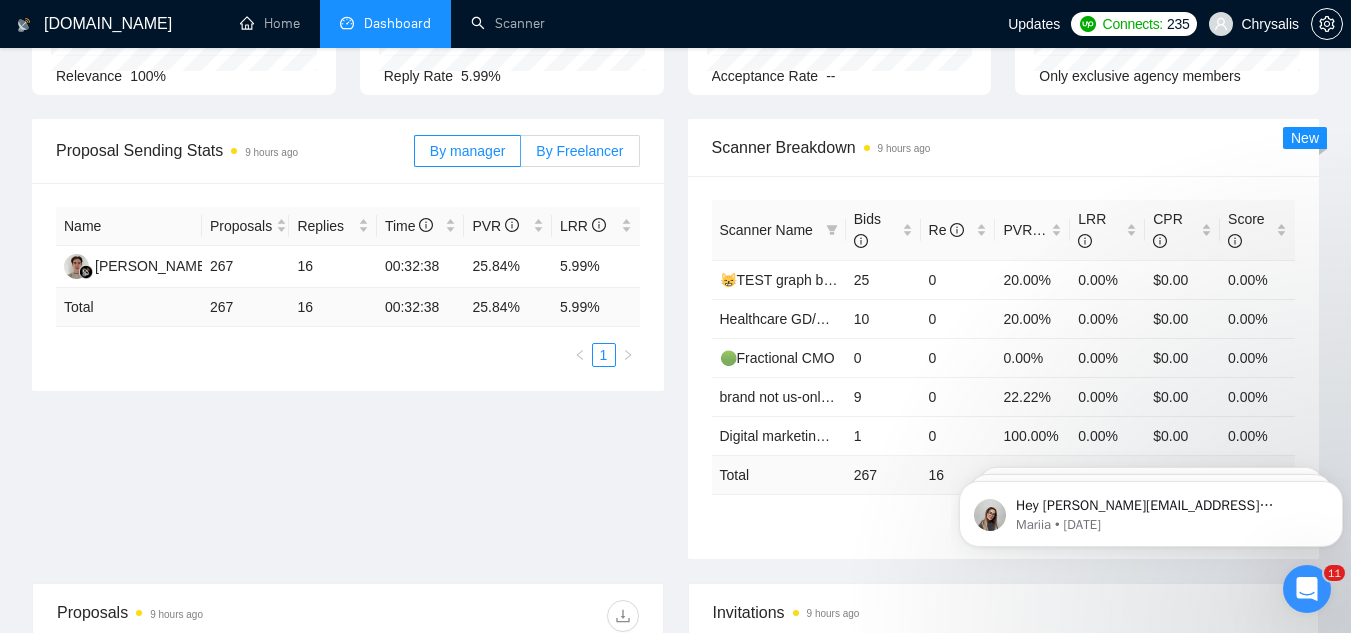 click on "By Freelancer" at bounding box center [579, 151] 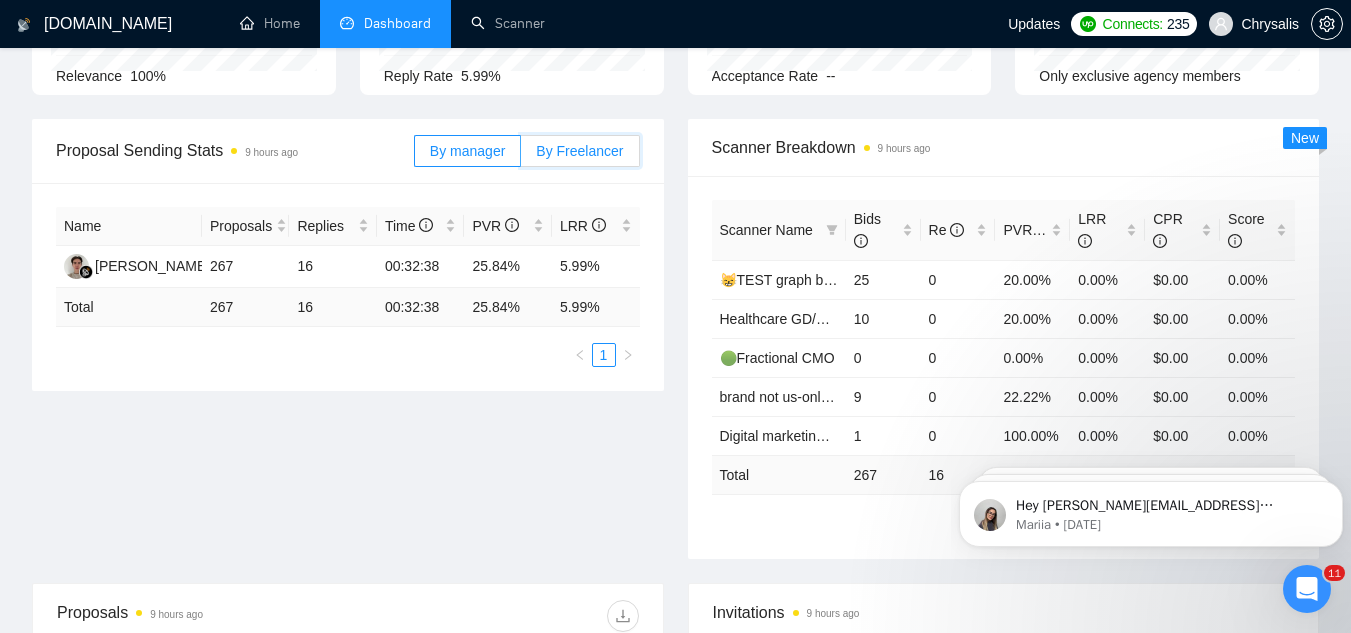 click on "By Freelancer" at bounding box center (521, 156) 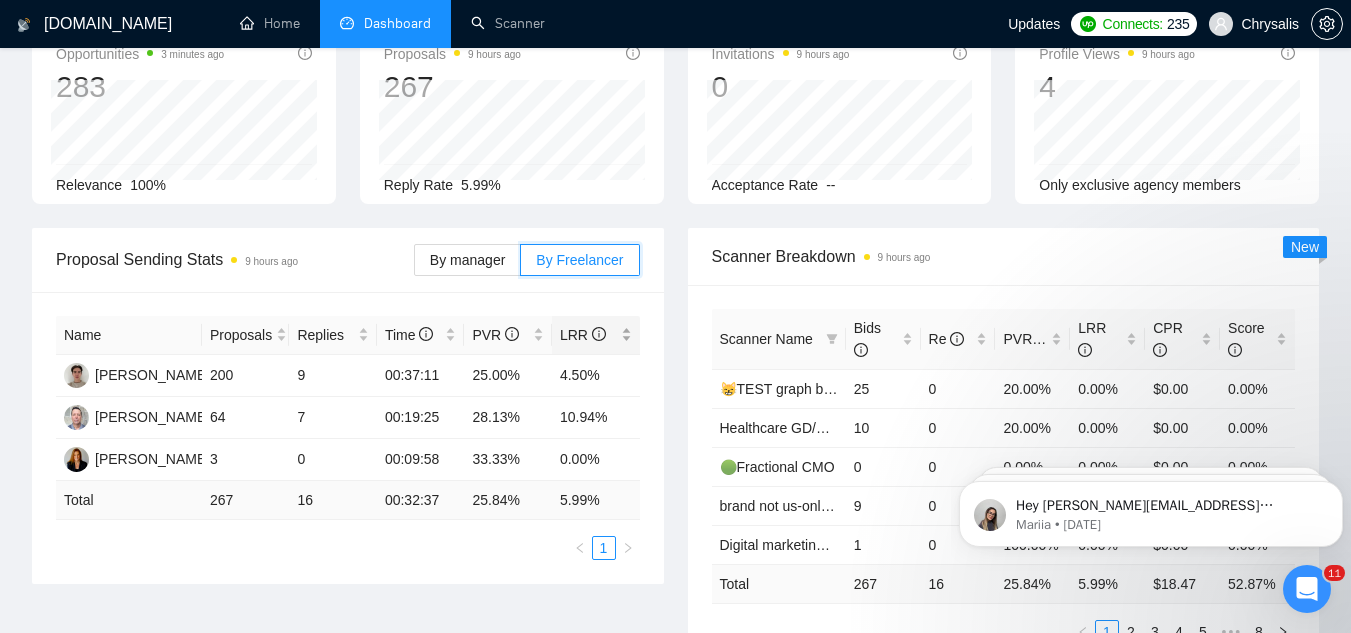 scroll, scrollTop: 0, scrollLeft: 0, axis: both 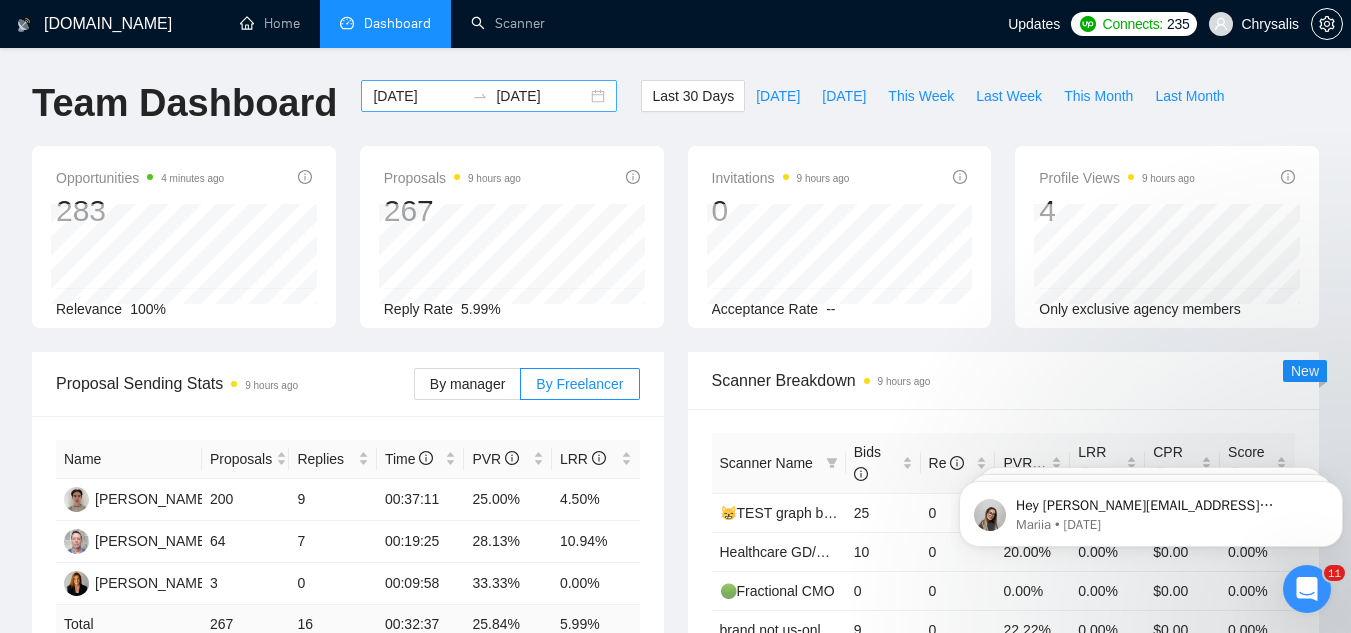 click on "[DATE]" at bounding box center [418, 96] 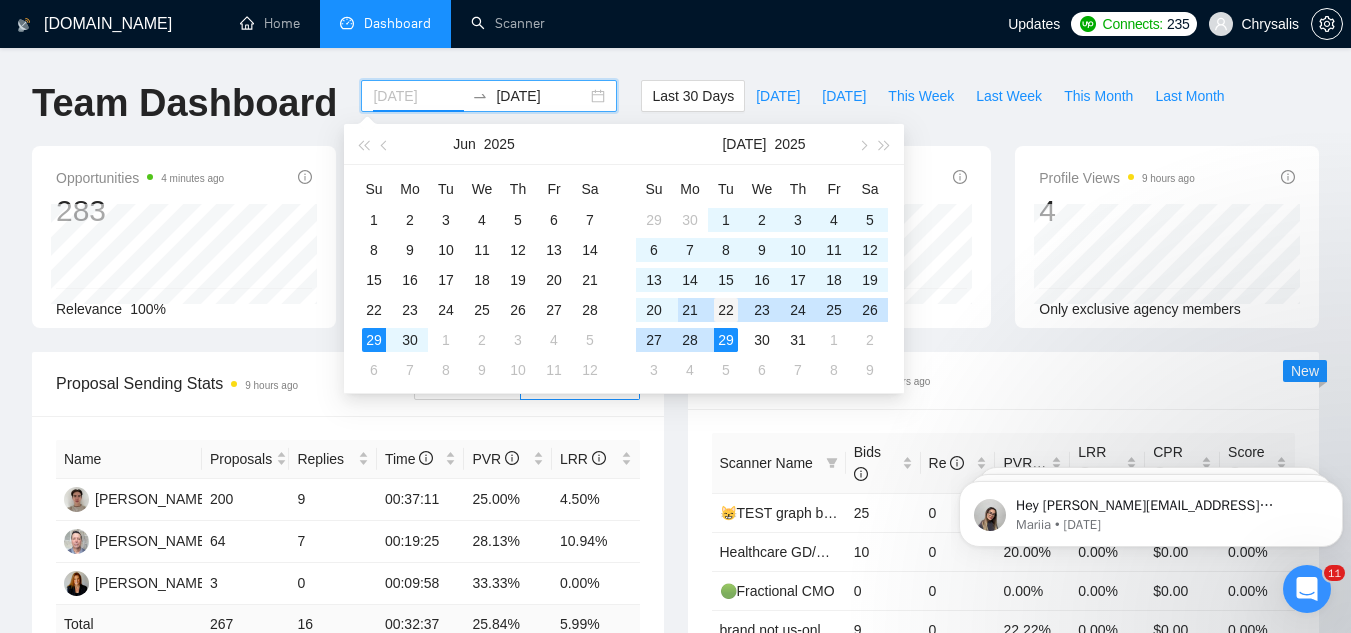 type on "[DATE]" 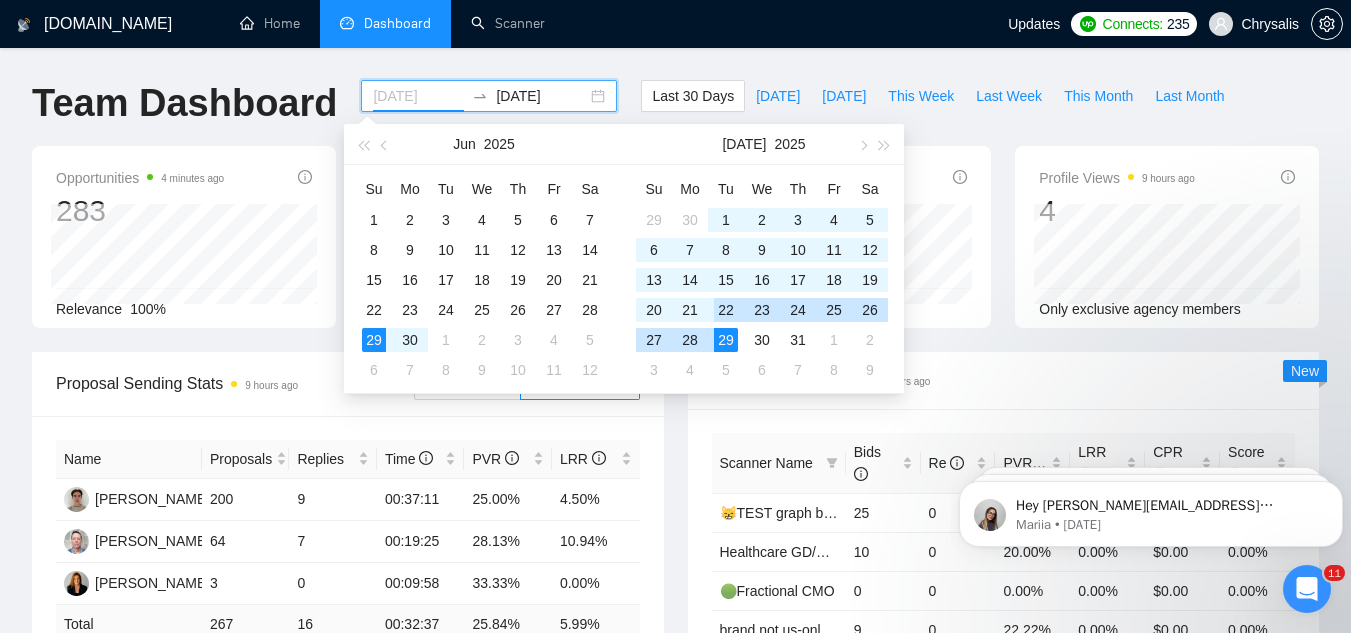 click on "22" at bounding box center (726, 310) 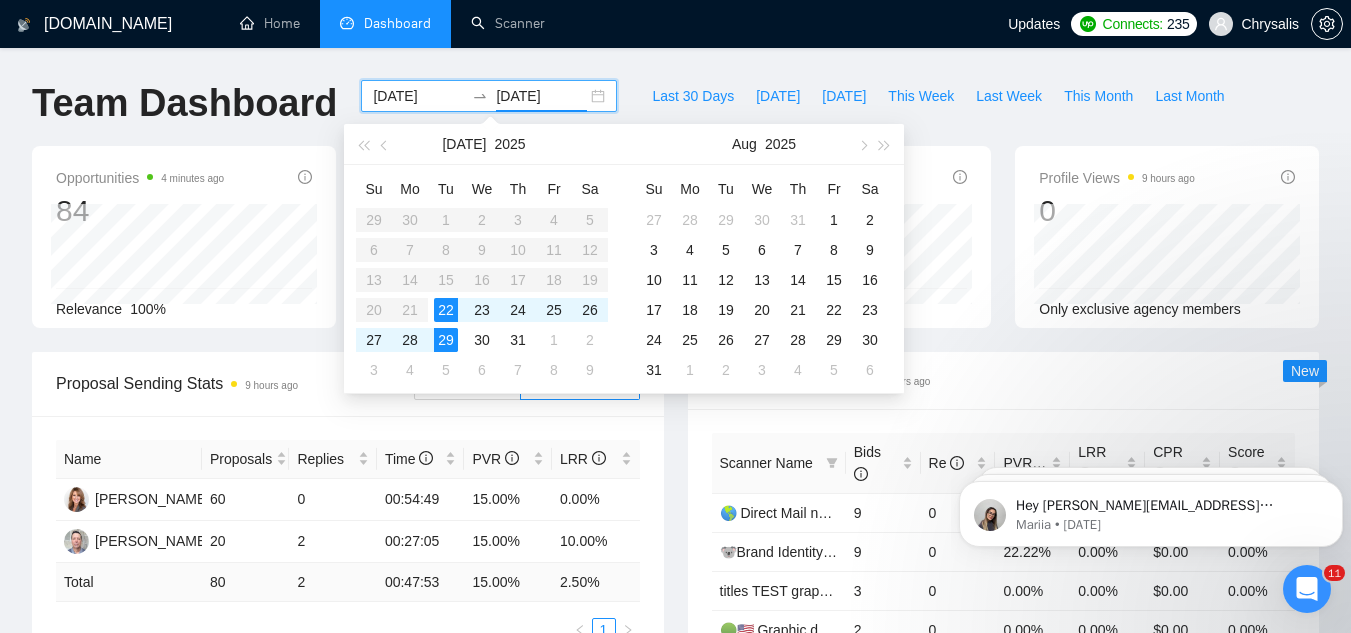 scroll, scrollTop: 100, scrollLeft: 0, axis: vertical 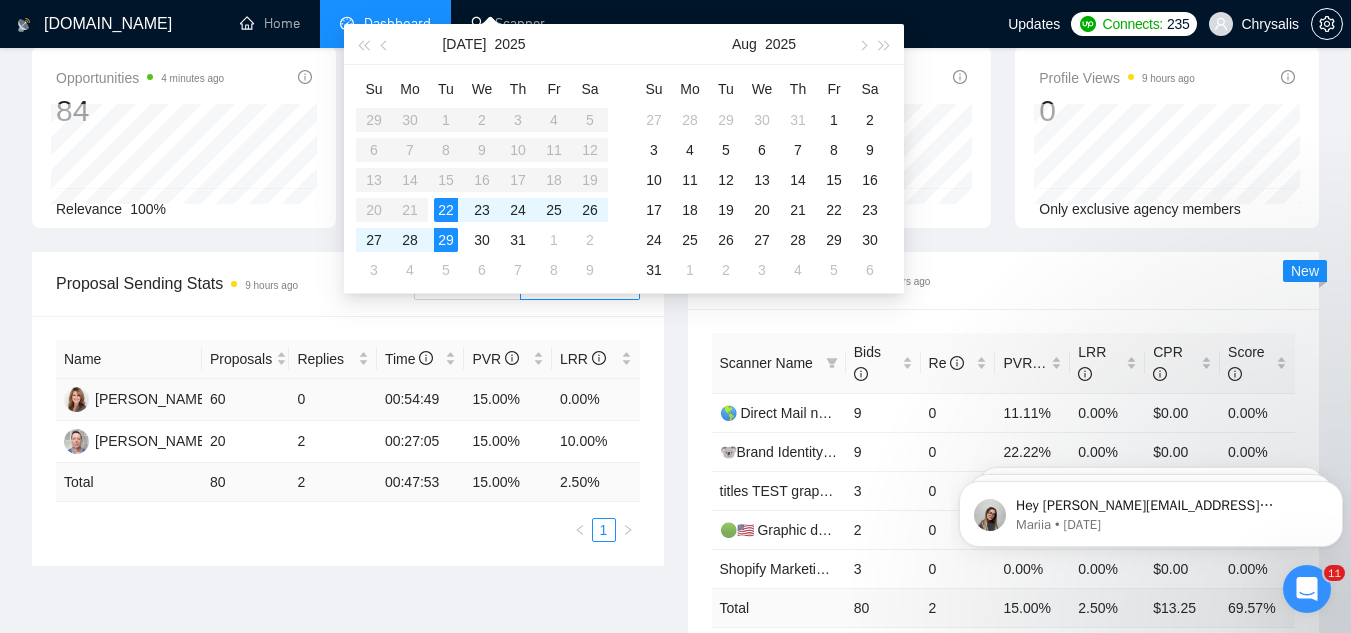 type on "[DATE]" 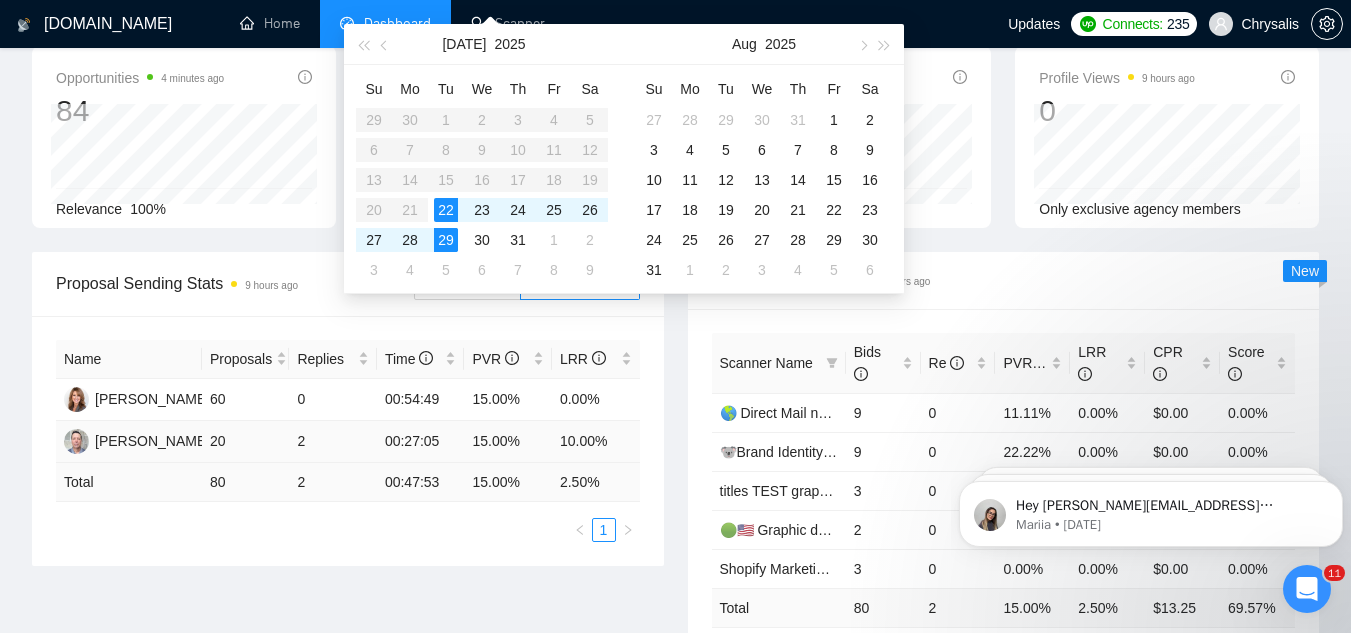 click on "10.00%" at bounding box center (596, 442) 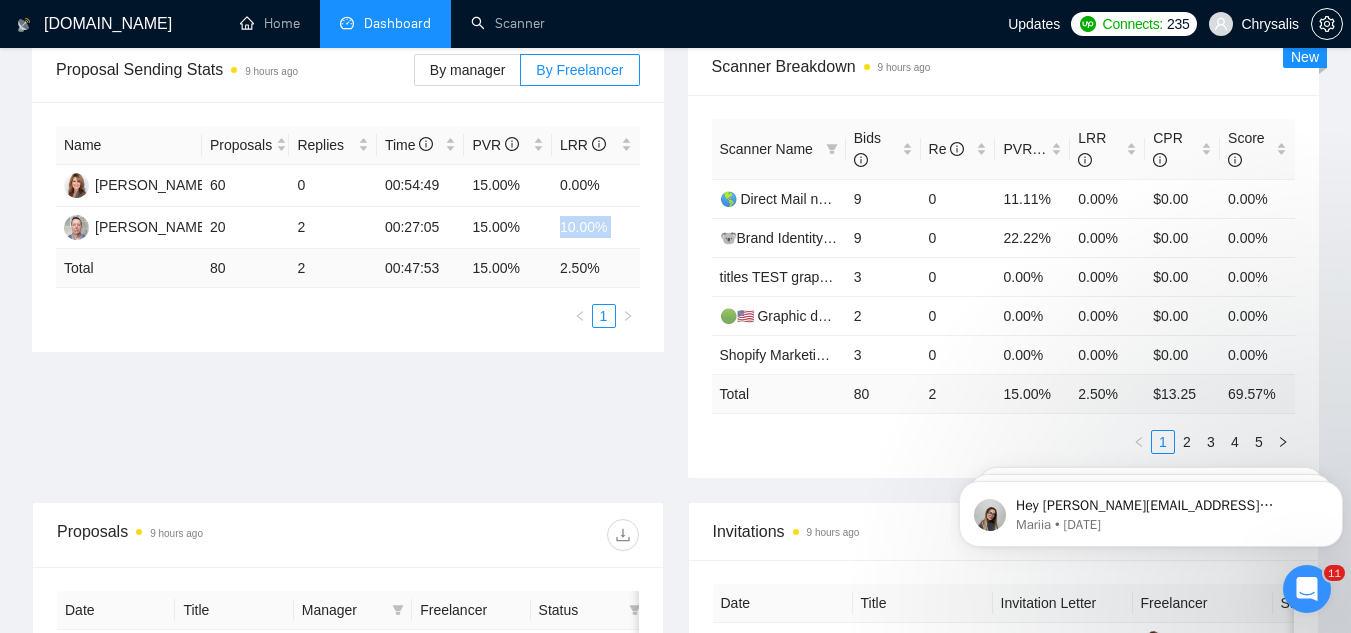 scroll, scrollTop: 279, scrollLeft: 0, axis: vertical 